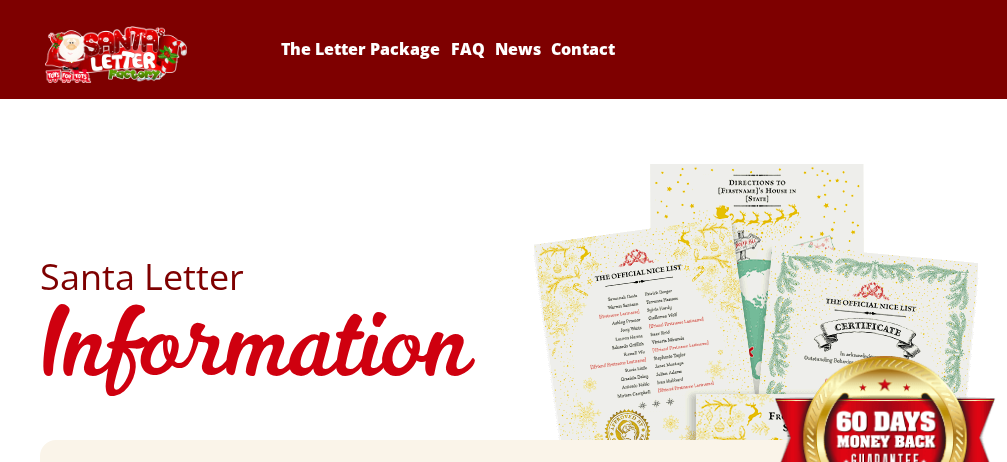 scroll, scrollTop: 0, scrollLeft: 0, axis: both 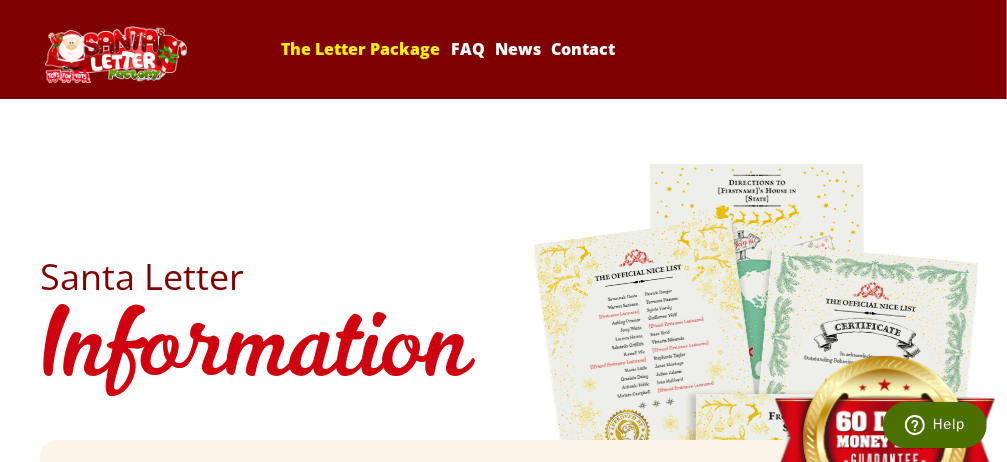 click on "The Letter Package" at bounding box center (360, 49) 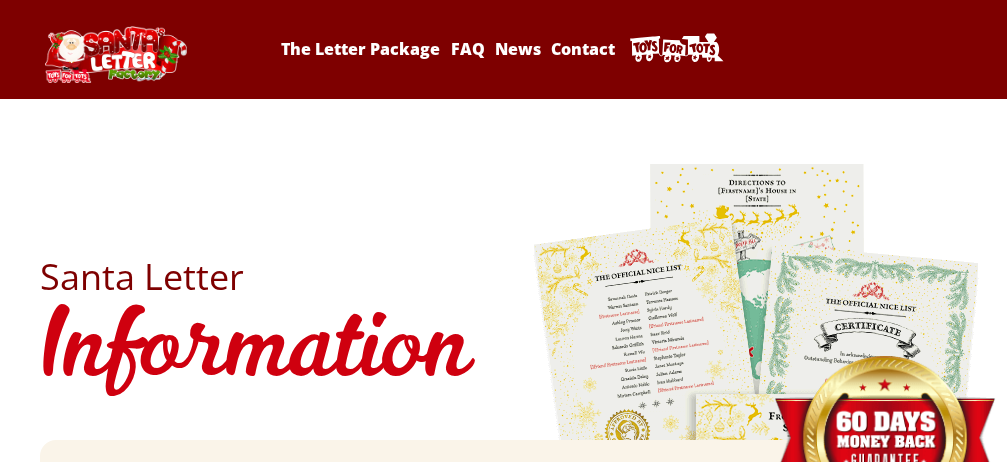 scroll, scrollTop: 0, scrollLeft: 0, axis: both 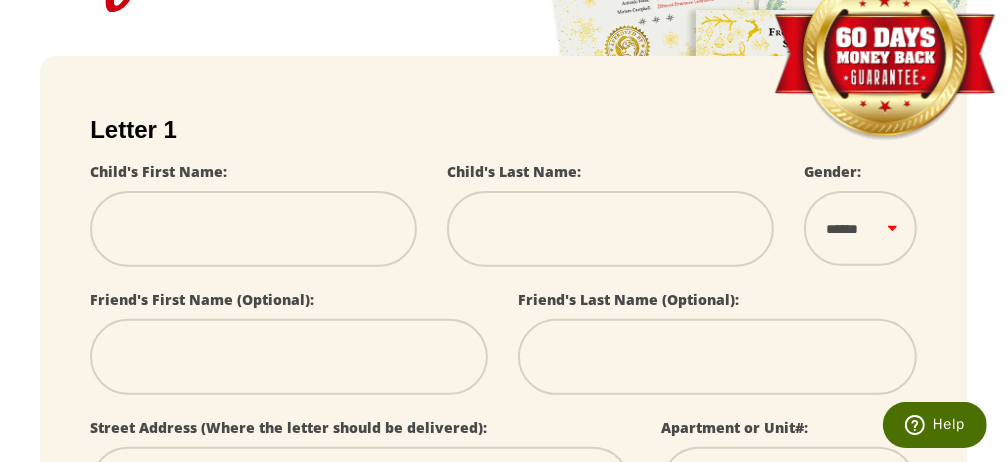 click at bounding box center [253, 229] 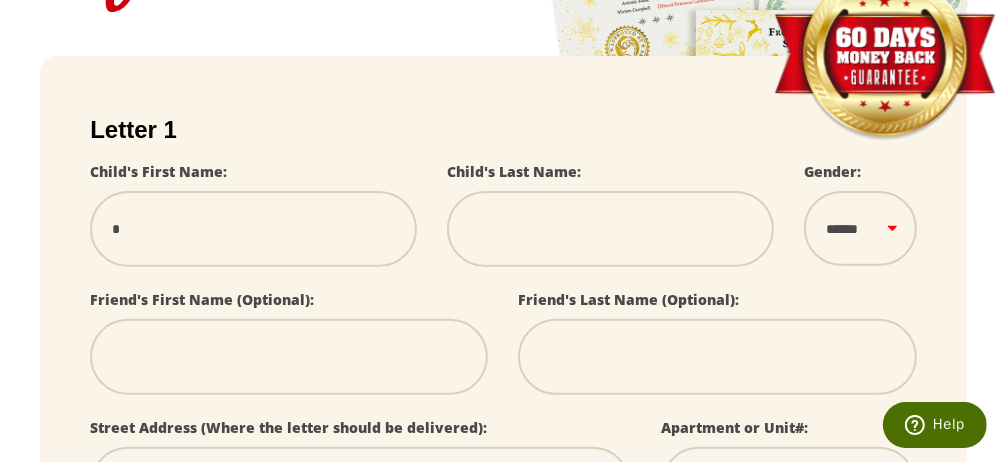 type on "**" 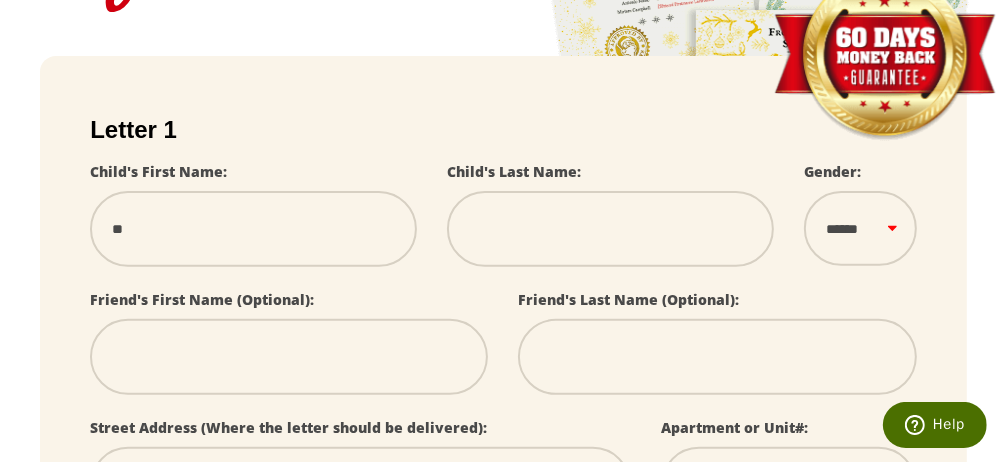 type on "***" 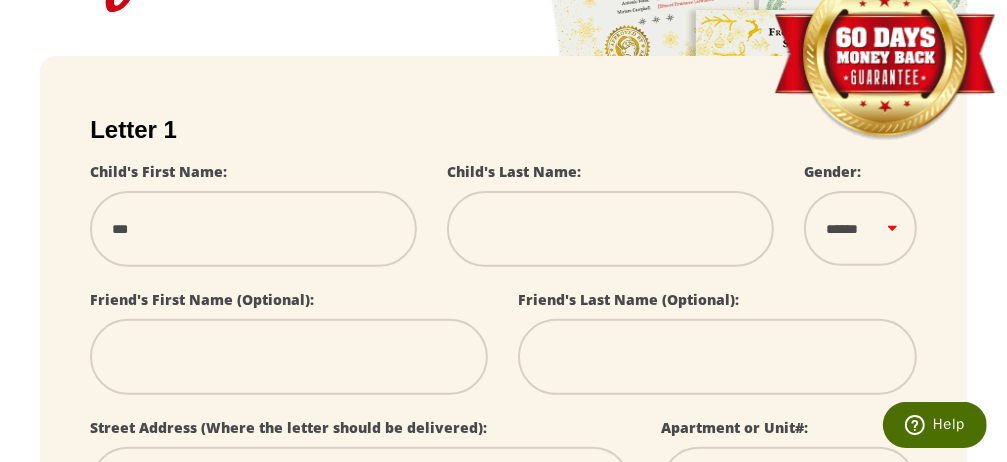 type on "****" 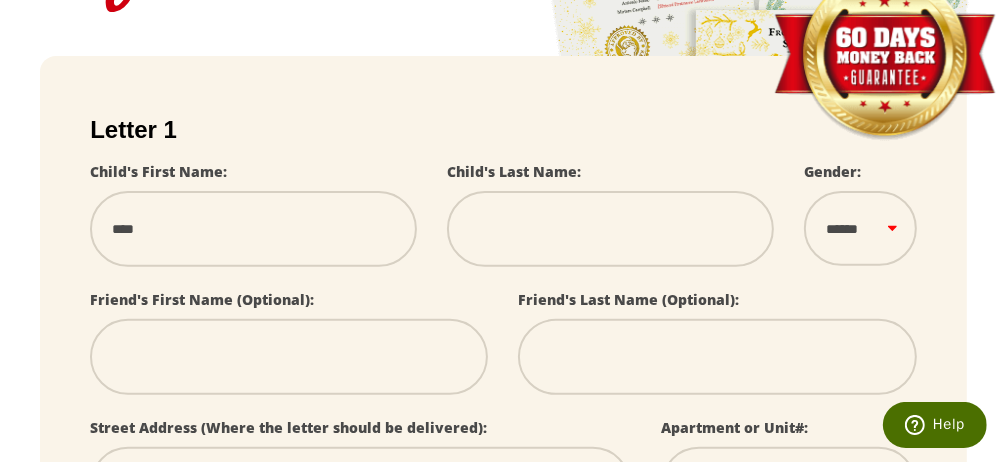 type on "*****" 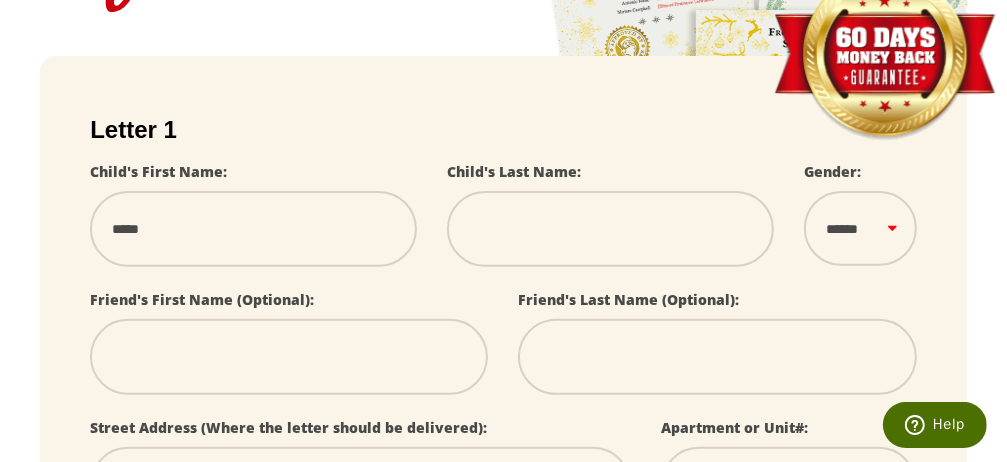 select 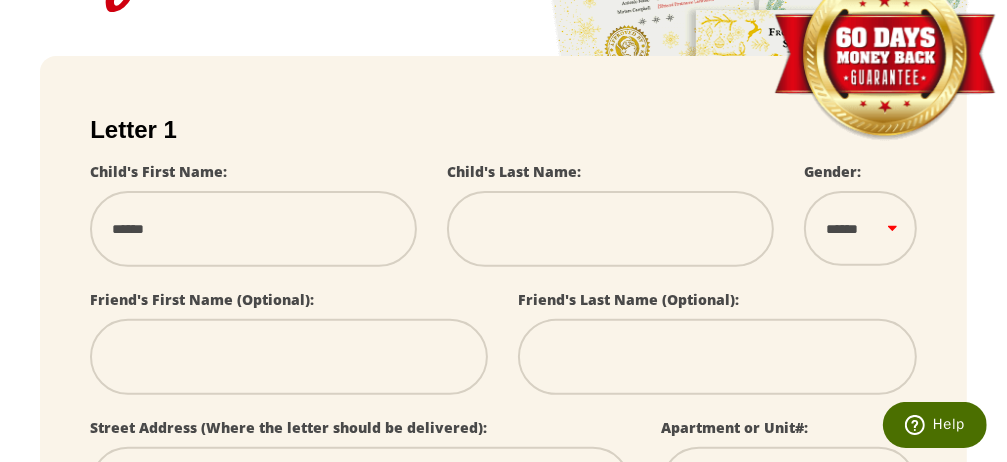 type on "*****" 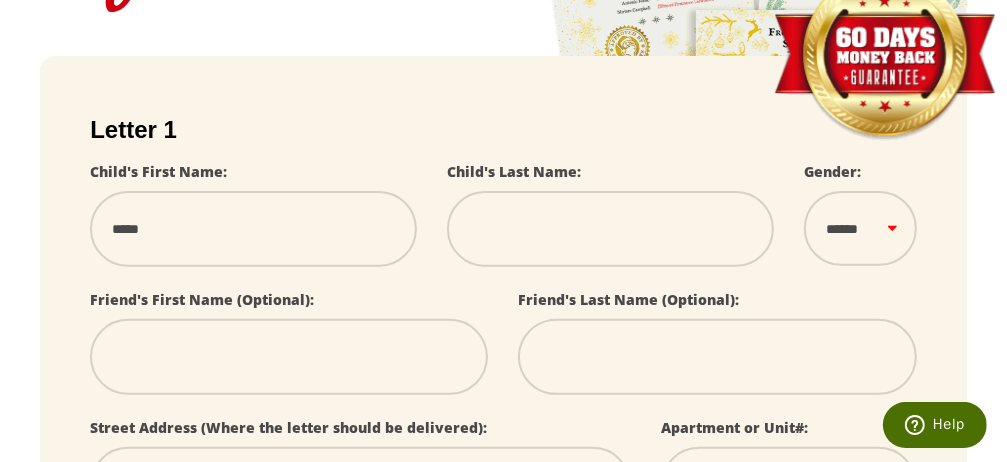 type on "******" 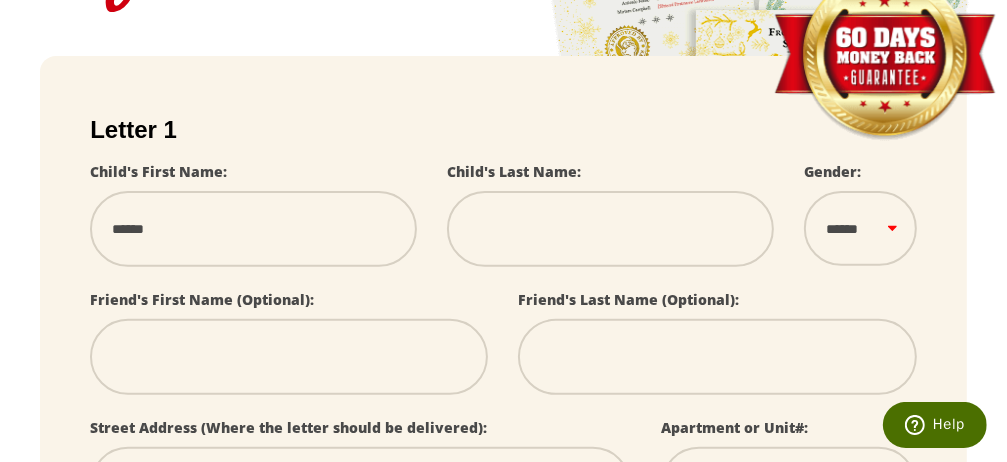 type on "******" 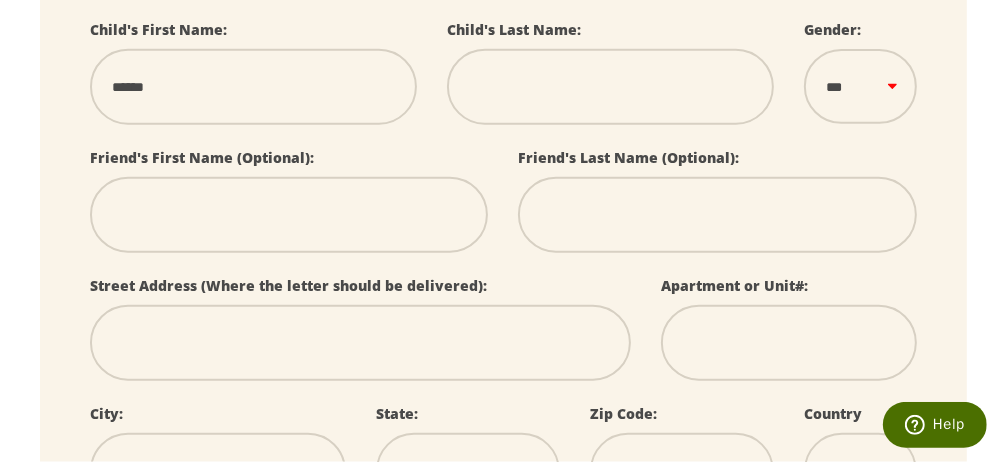 scroll, scrollTop: 537, scrollLeft: 0, axis: vertical 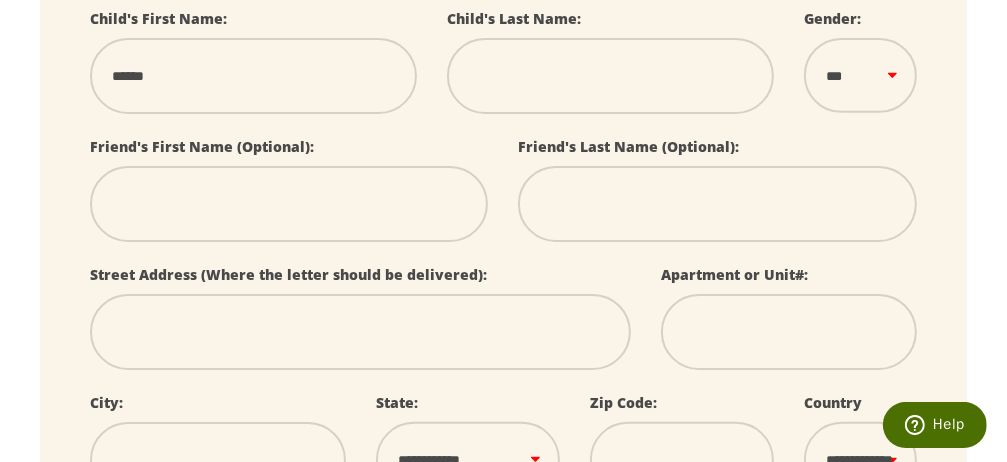 click at bounding box center [360, 332] 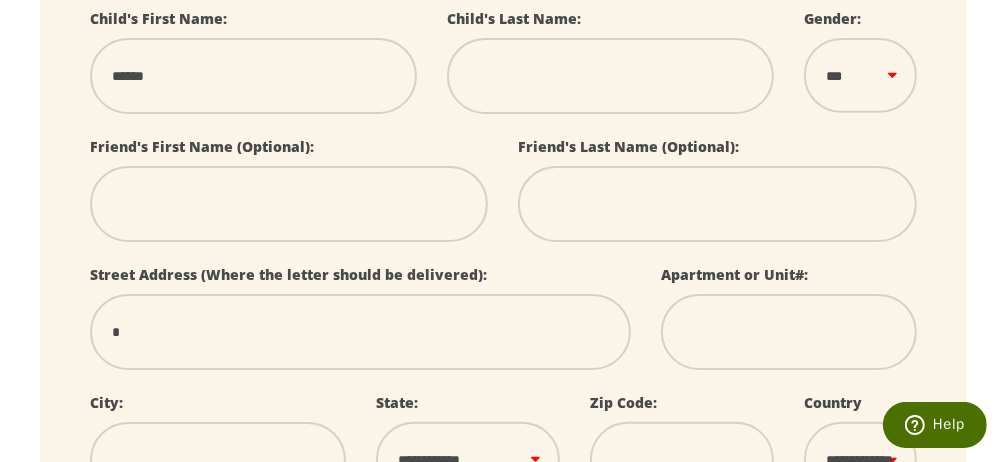 type on "**" 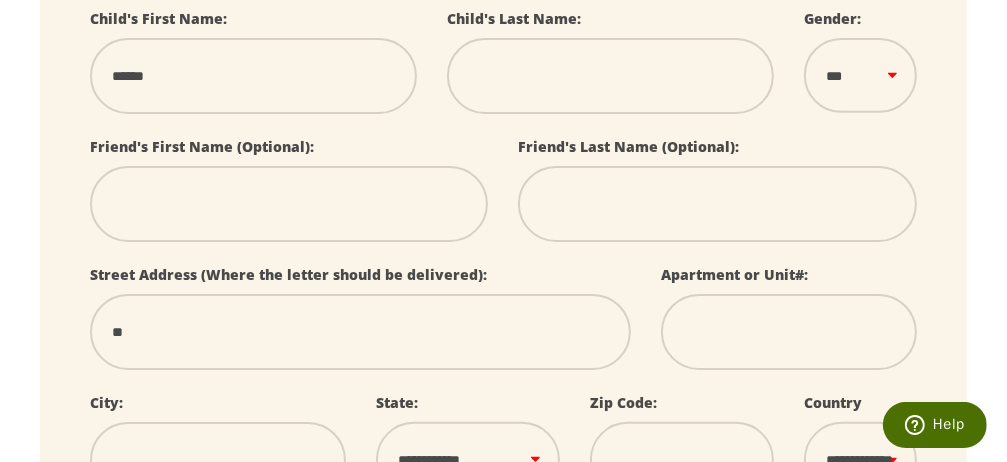 type on "***" 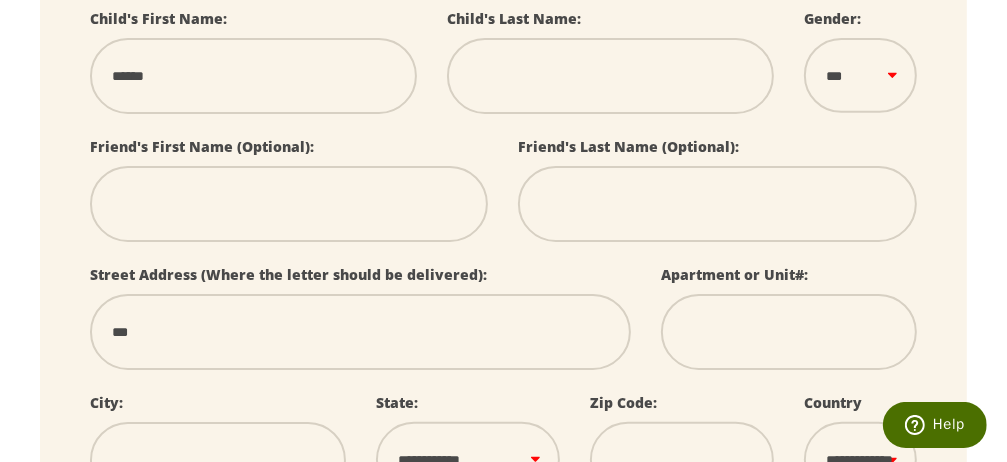 type on "***" 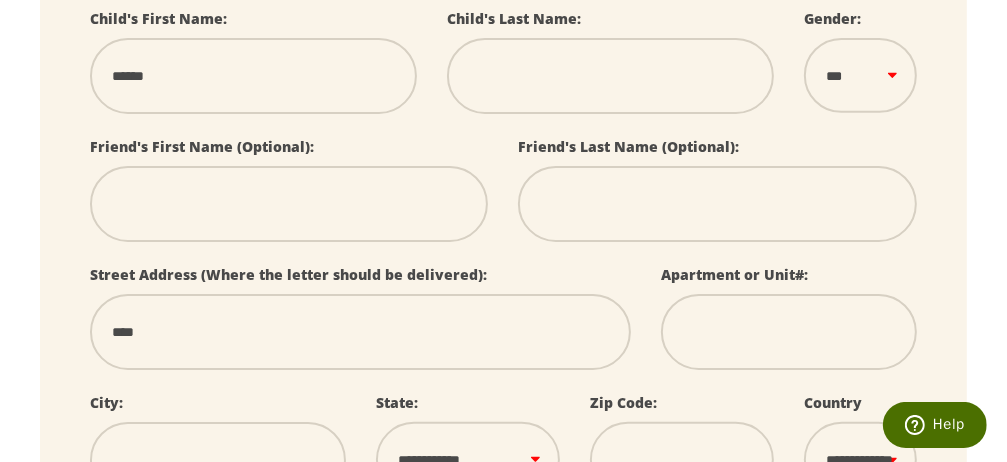 select 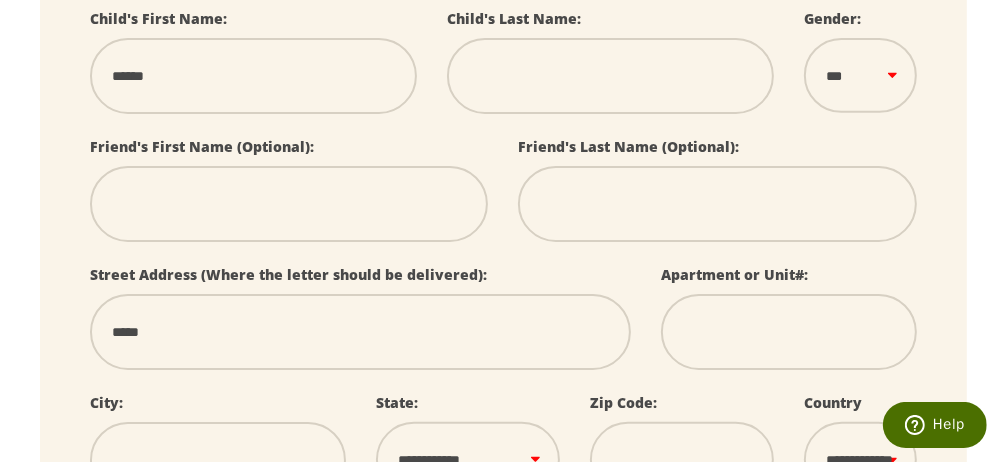 type on "******" 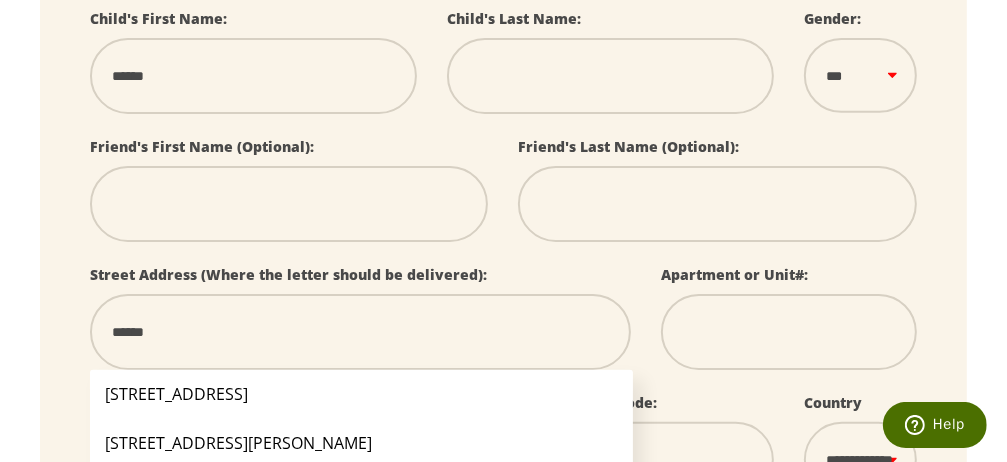 type on "*******" 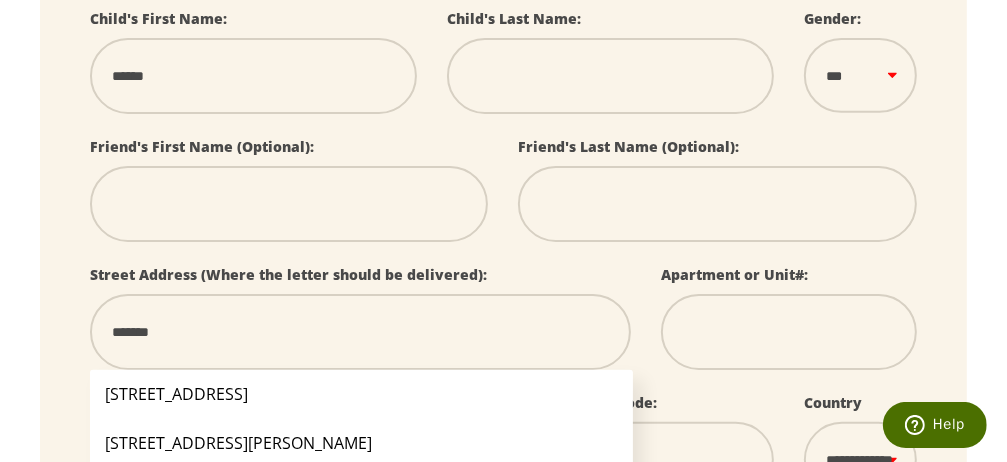 type on "********" 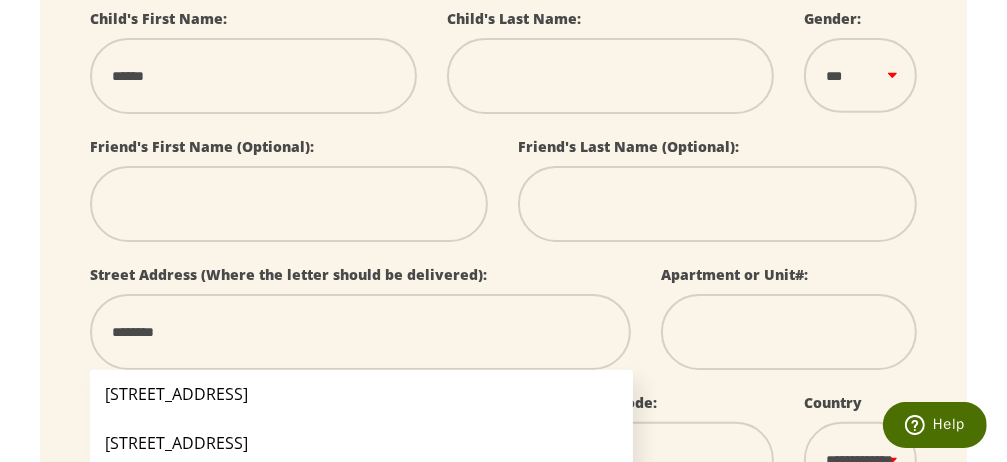 type on "*********" 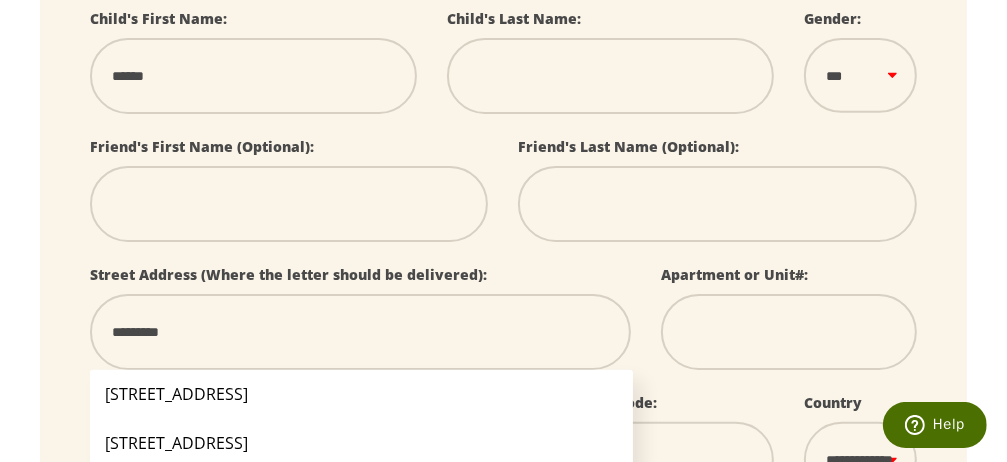 type on "**********" 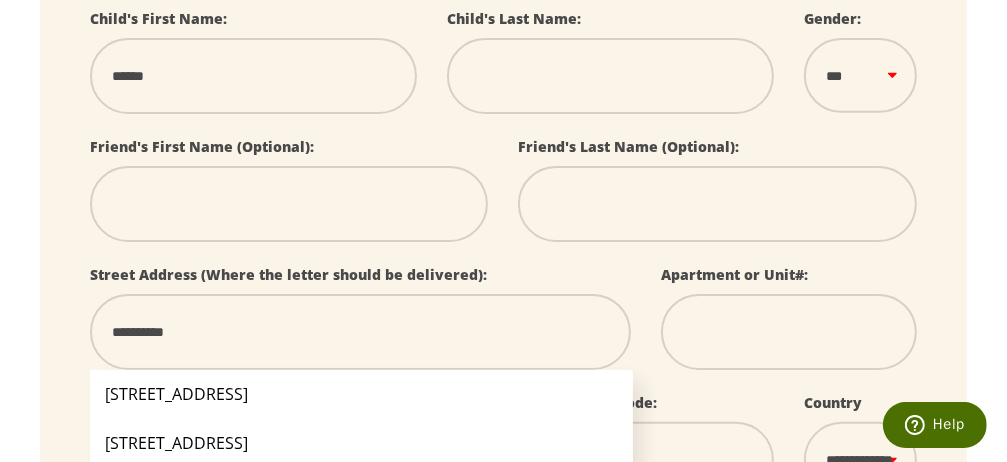 type on "**********" 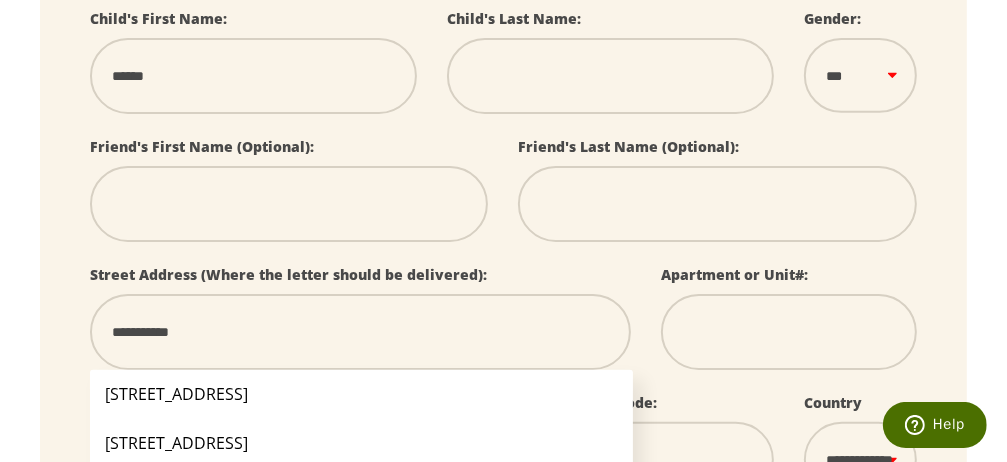 type on "**********" 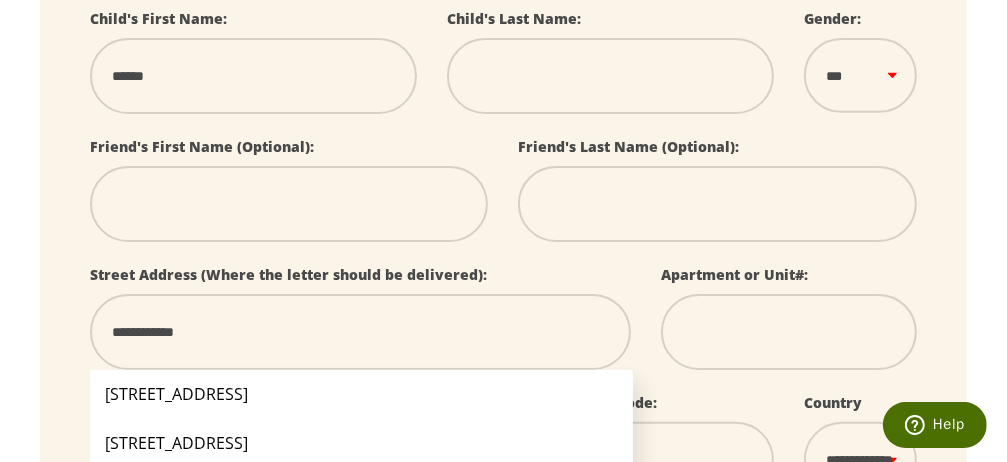 type on "**********" 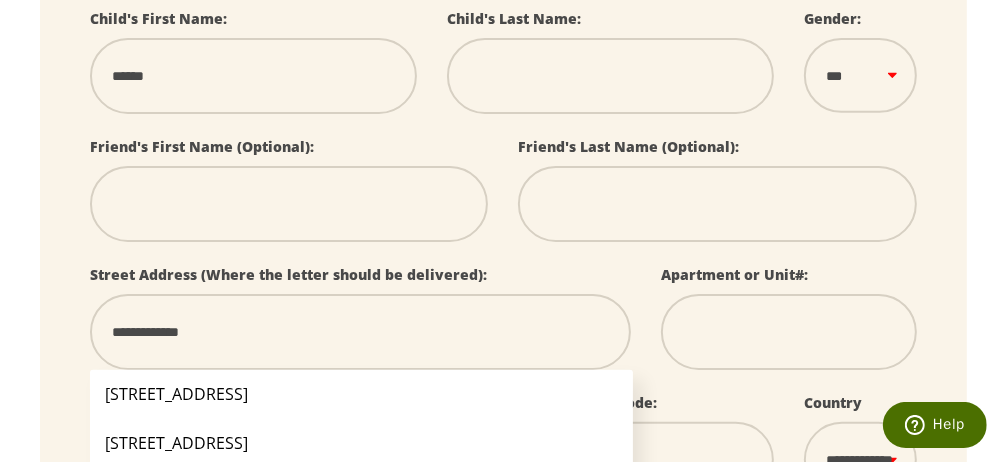 type on "**********" 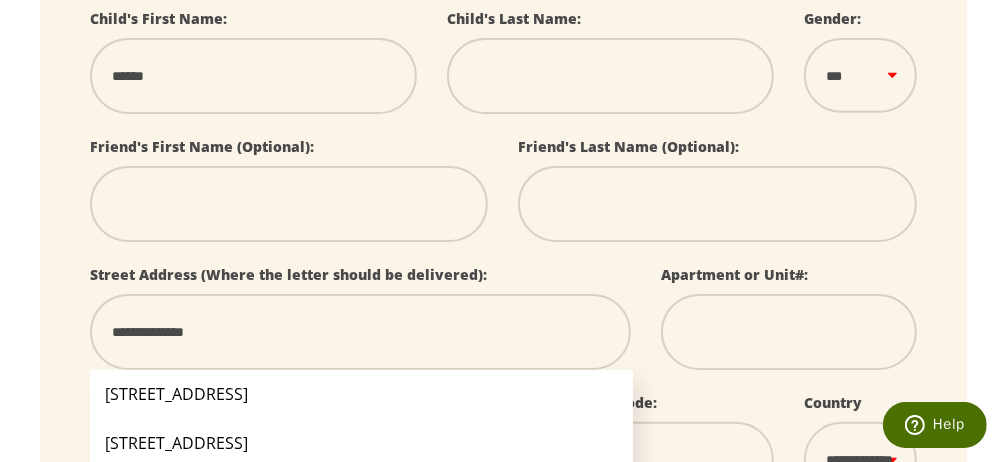 type on "**********" 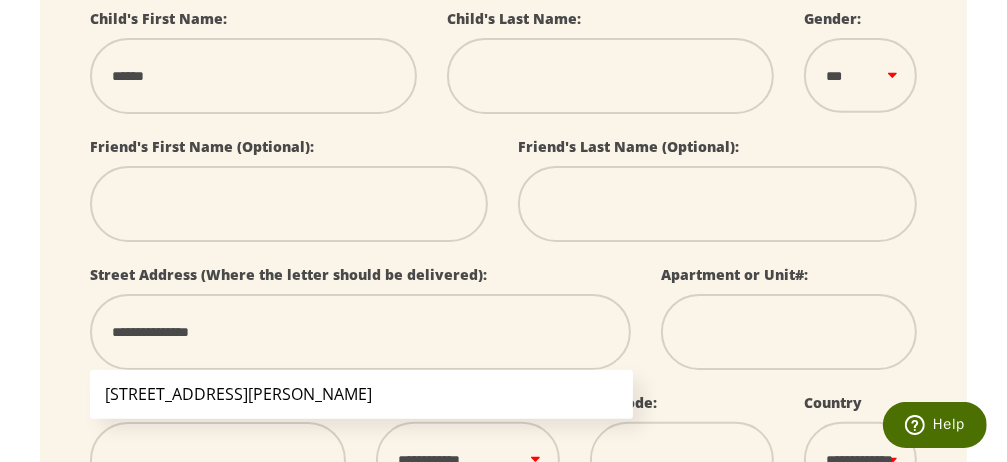 type on "**********" 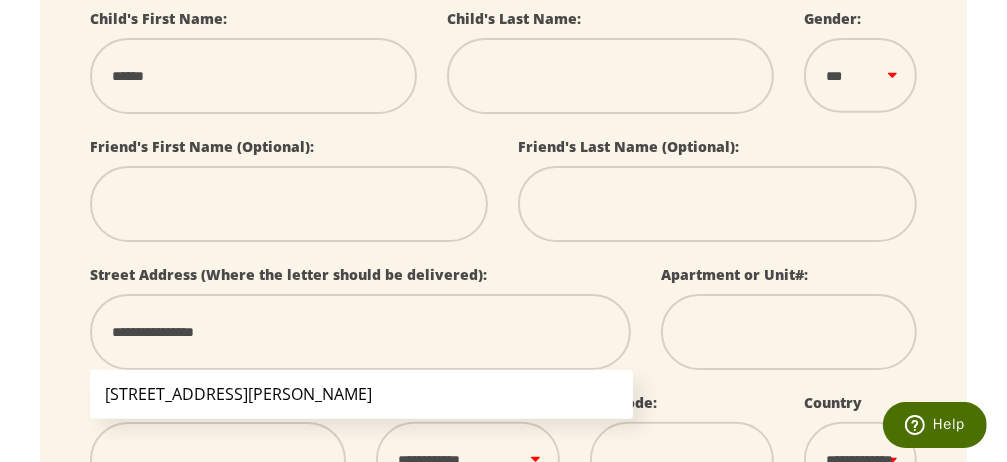 click on "360 Leitner Mill Rd Harlem
GA 30814" at bounding box center [361, 394] 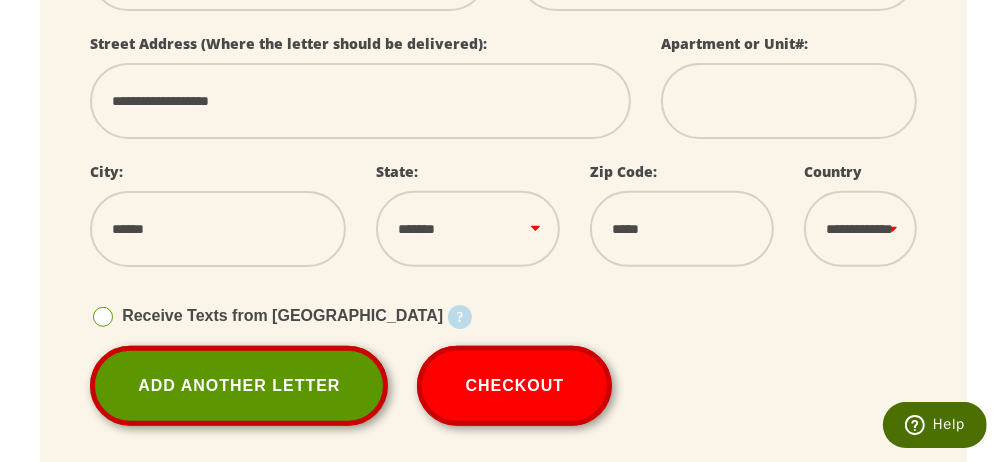 scroll, scrollTop: 844, scrollLeft: 0, axis: vertical 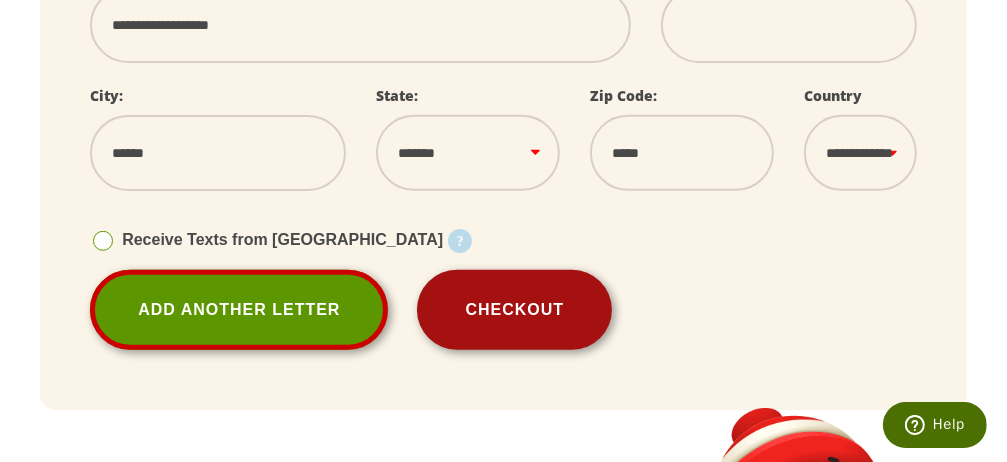 click on "Checkout" at bounding box center (514, 310) 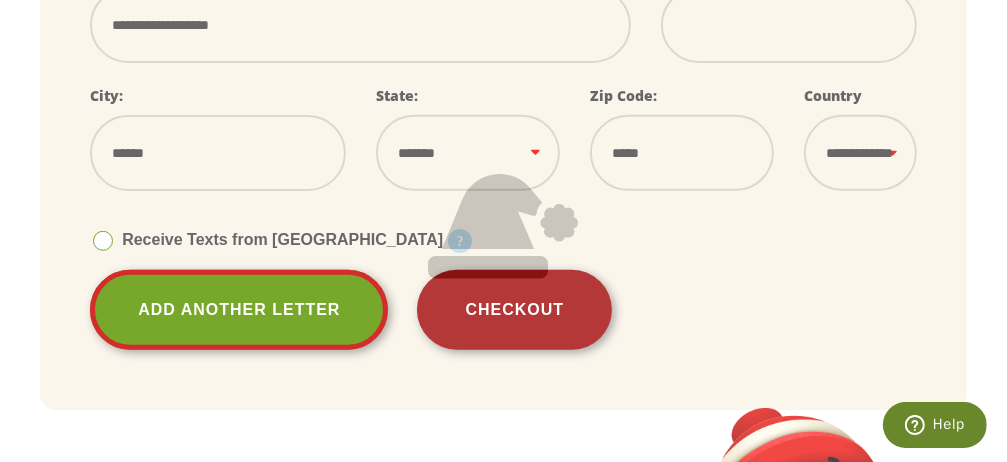 scroll, scrollTop: 876, scrollLeft: 0, axis: vertical 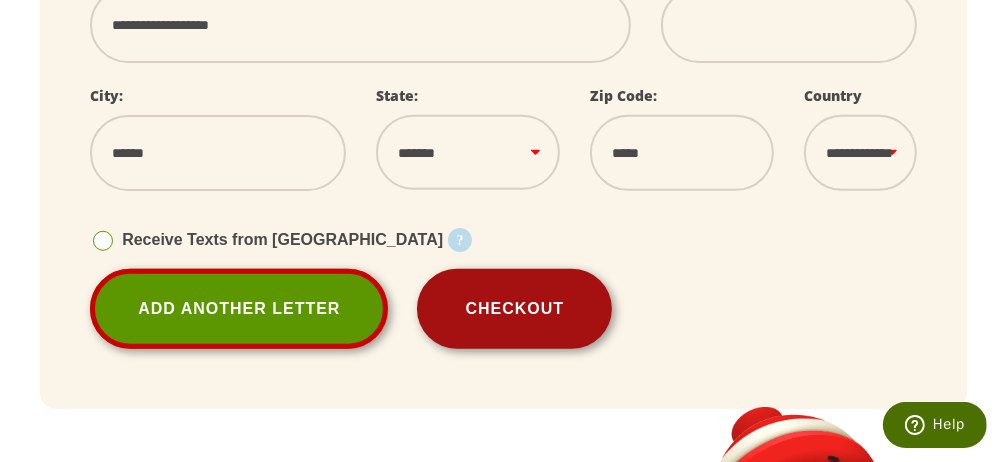 click on "Checkout" at bounding box center (514, 309) 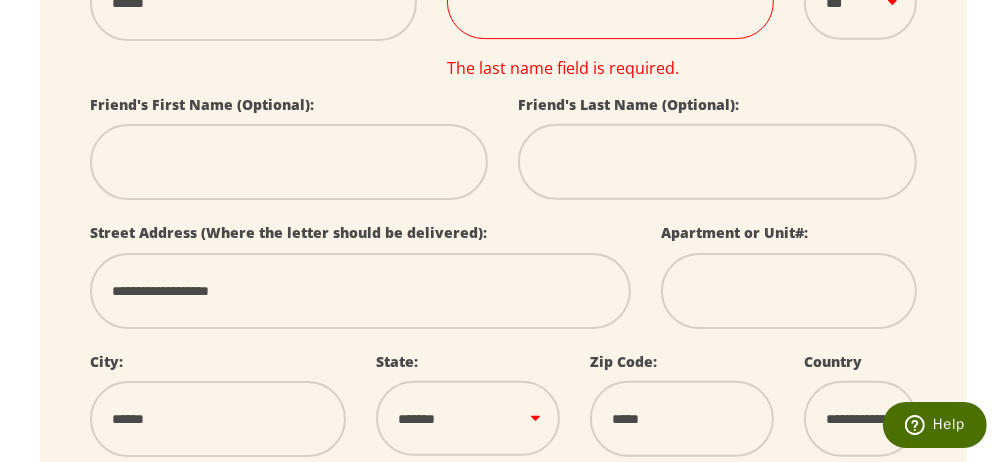 scroll, scrollTop: 491, scrollLeft: 0, axis: vertical 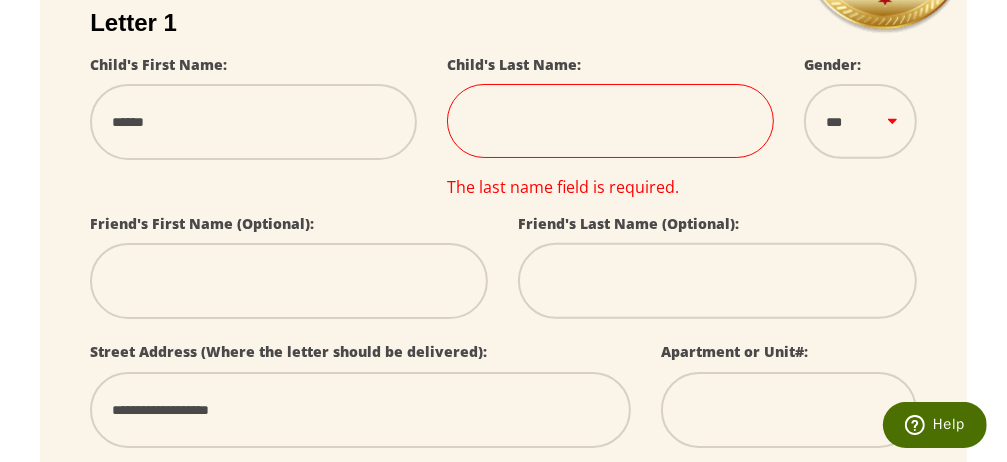 click at bounding box center (610, 121) 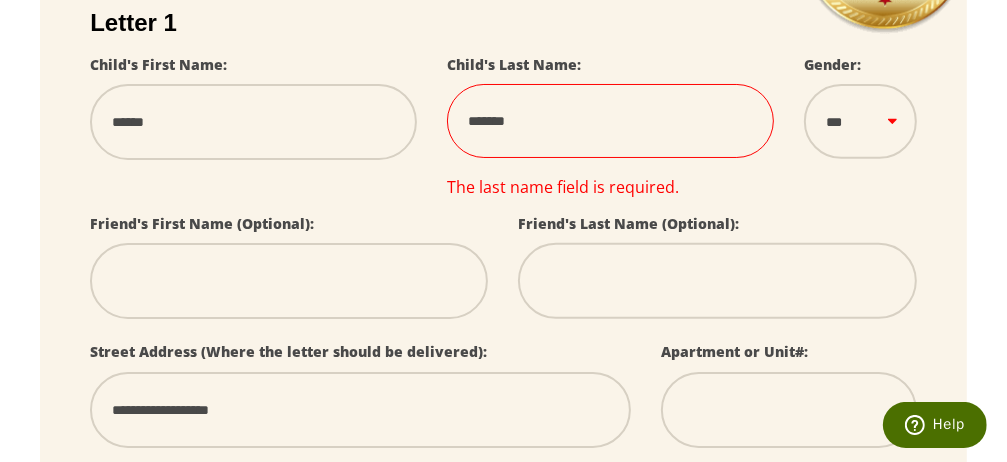 type on "*******" 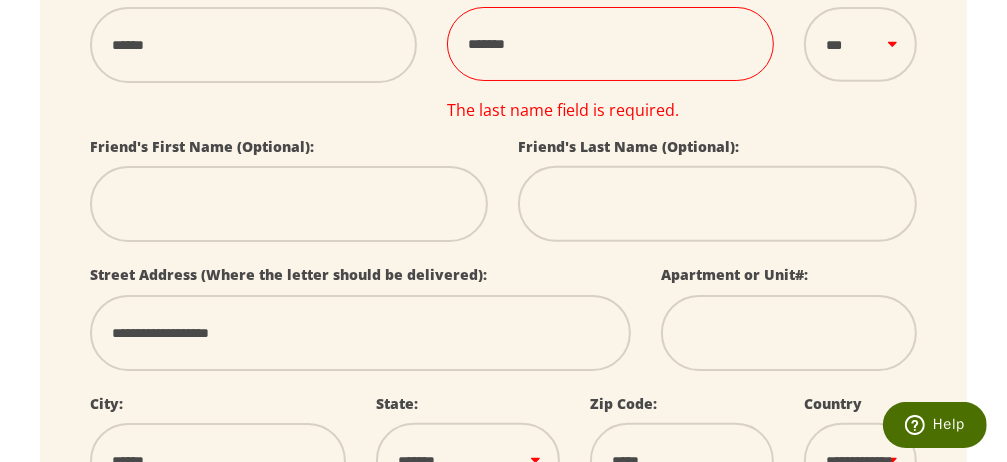scroll, scrollTop: 798, scrollLeft: 0, axis: vertical 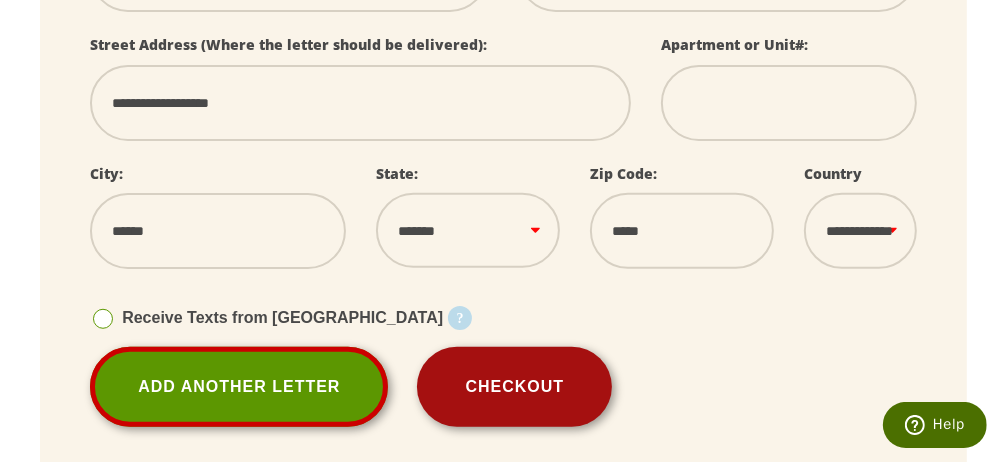 click on "Checkout" at bounding box center [514, 387] 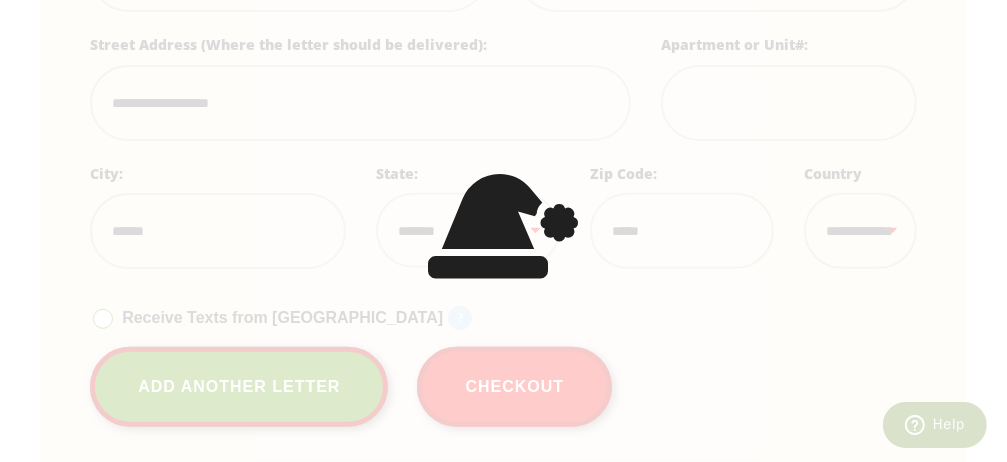 scroll, scrollTop: 766, scrollLeft: 0, axis: vertical 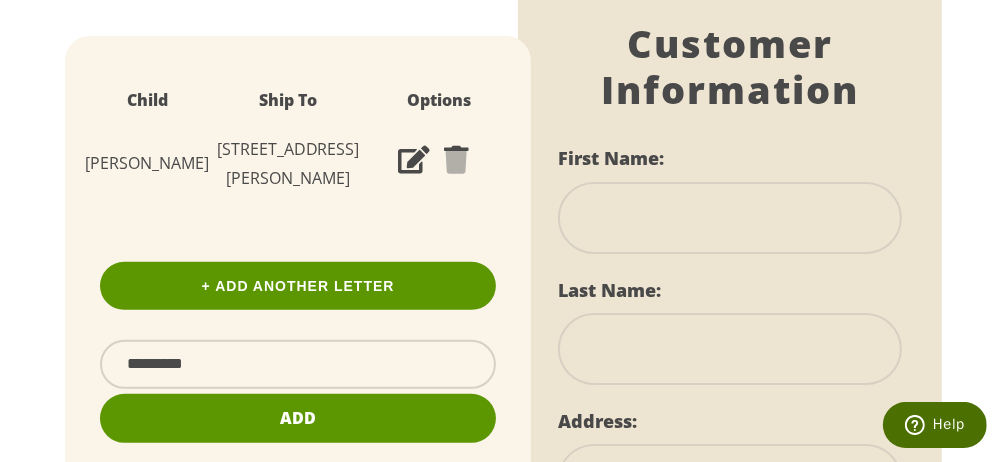 click at bounding box center (729, 218) 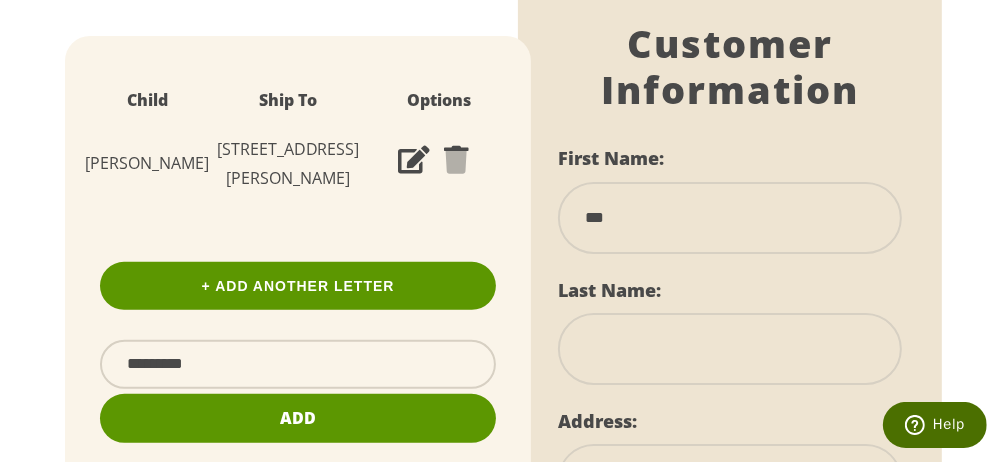 type on "***" 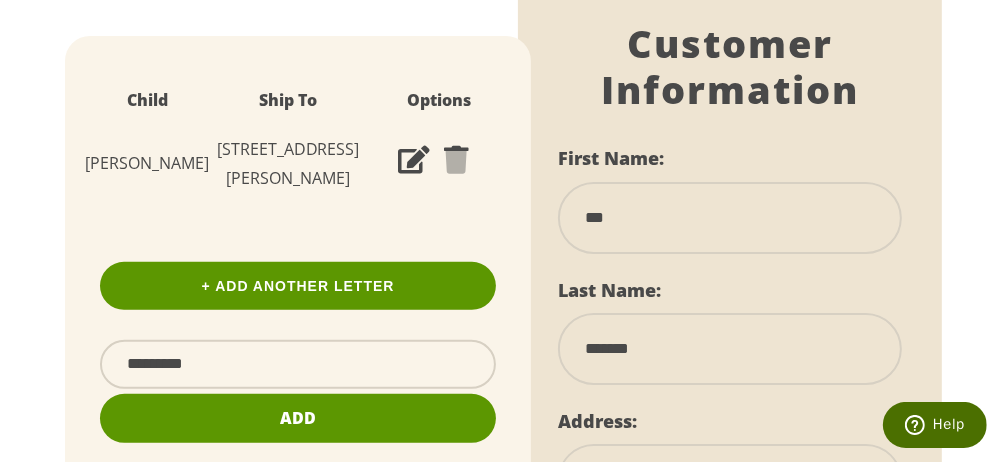 type on "**********" 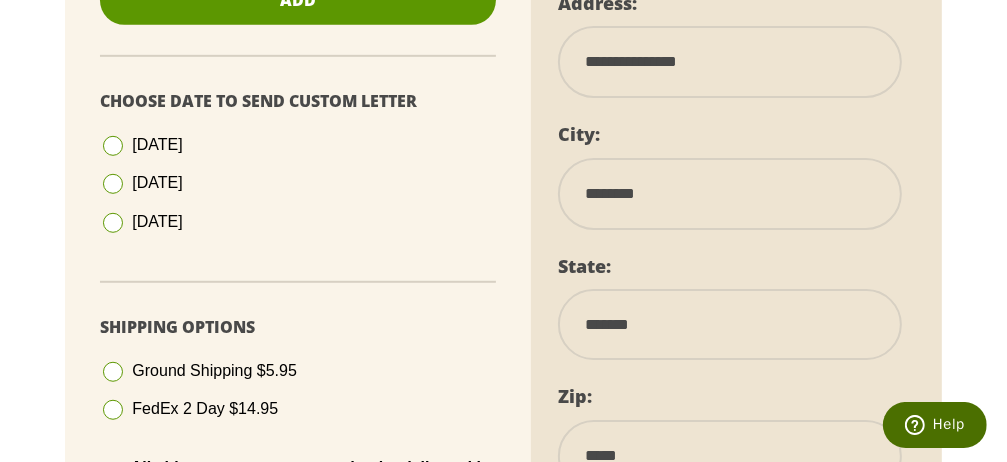scroll, scrollTop: 767, scrollLeft: 0, axis: vertical 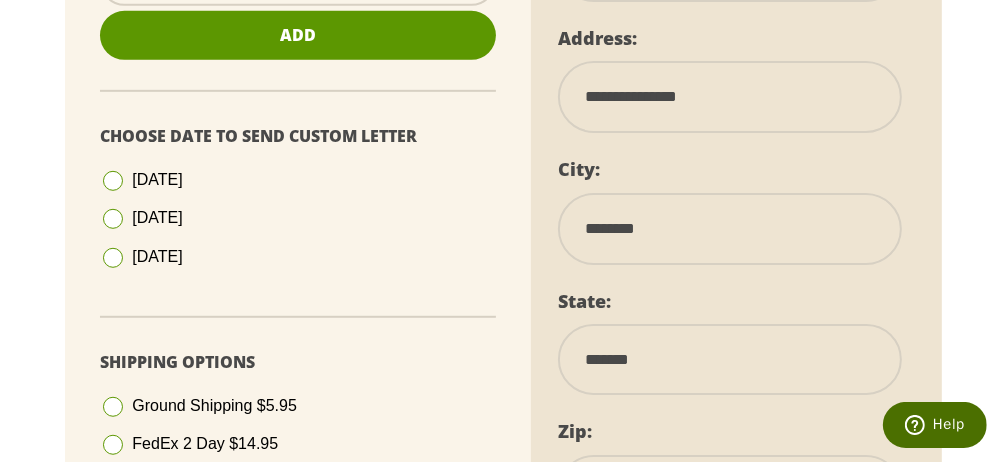 click at bounding box center [113, 219] 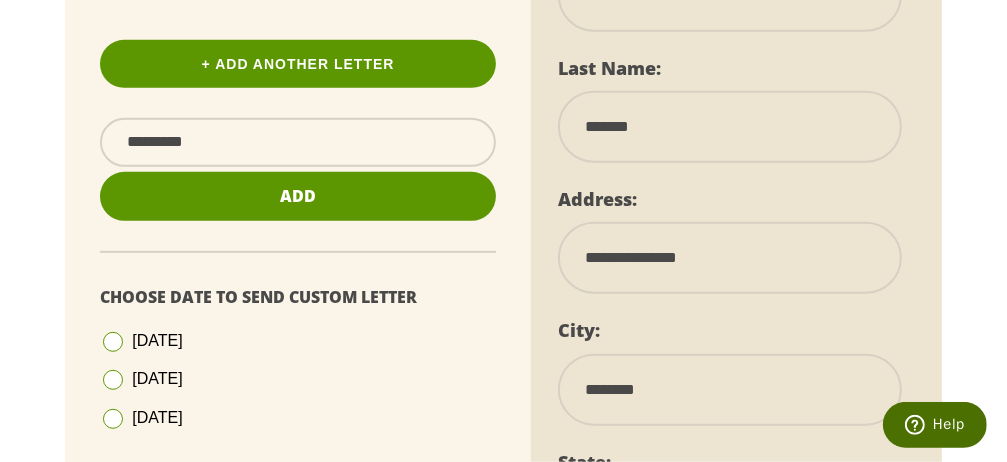 scroll, scrollTop: 536, scrollLeft: 0, axis: vertical 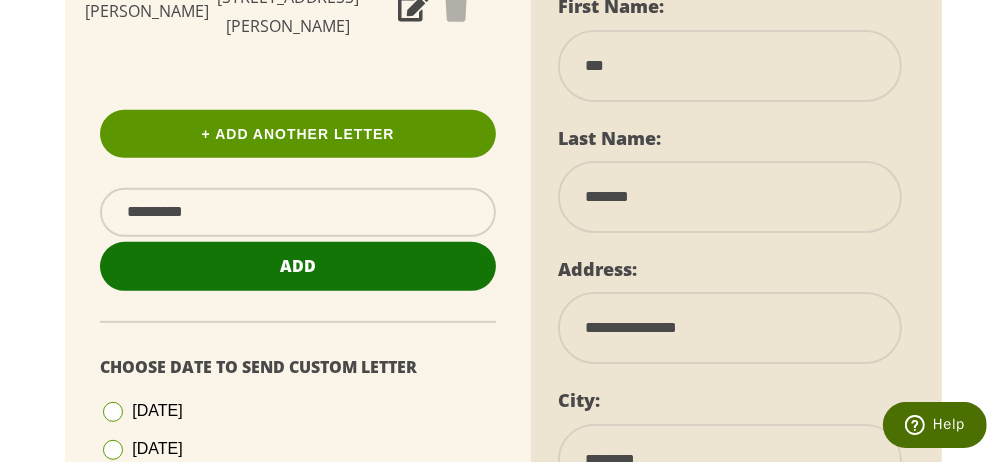 click on "Add" at bounding box center (298, 266) 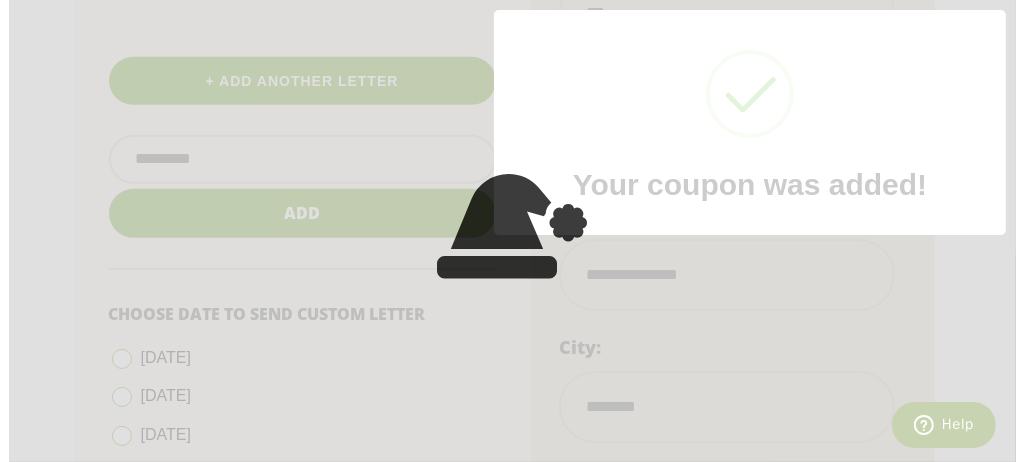 scroll, scrollTop: 657, scrollLeft: 0, axis: vertical 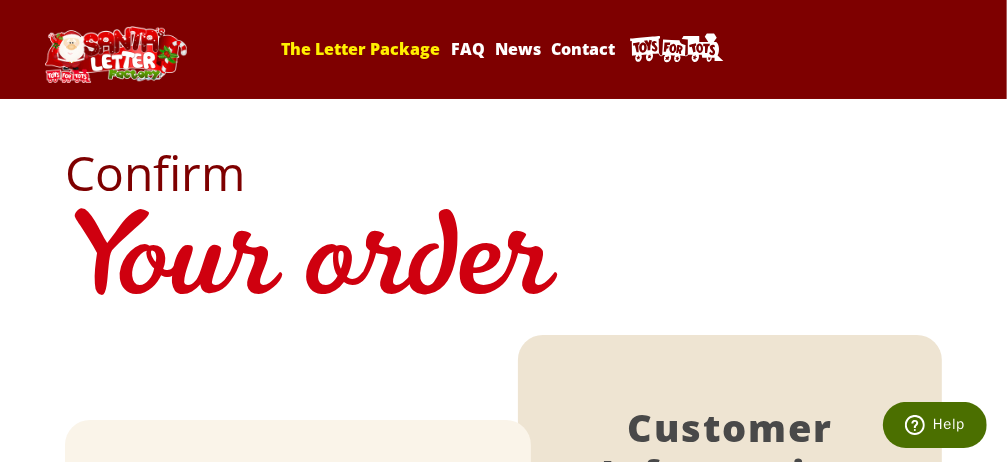 click on "The Letter Package" at bounding box center [360, 49] 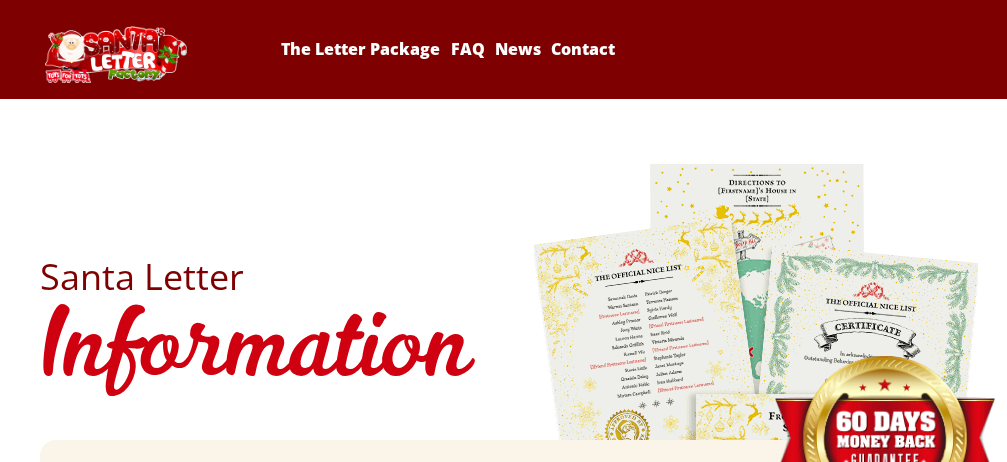 scroll, scrollTop: 154, scrollLeft: 0, axis: vertical 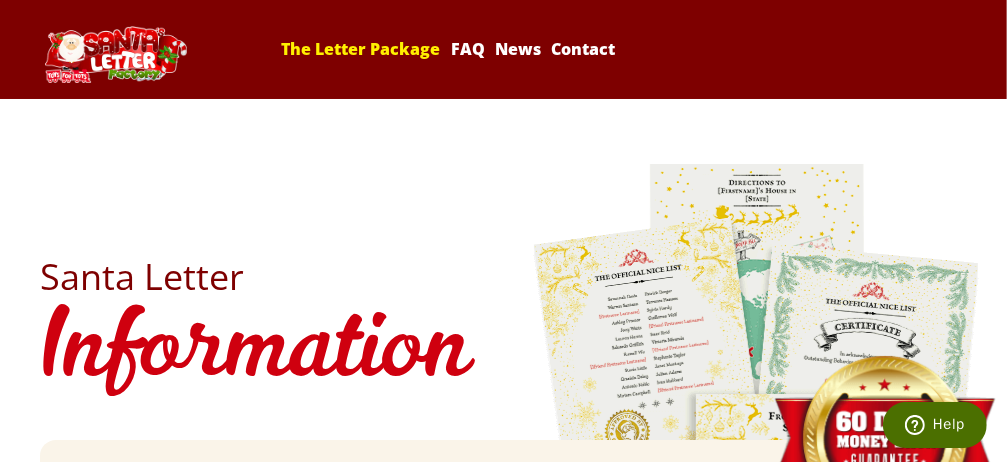 click on "The Letter Package" at bounding box center (360, 49) 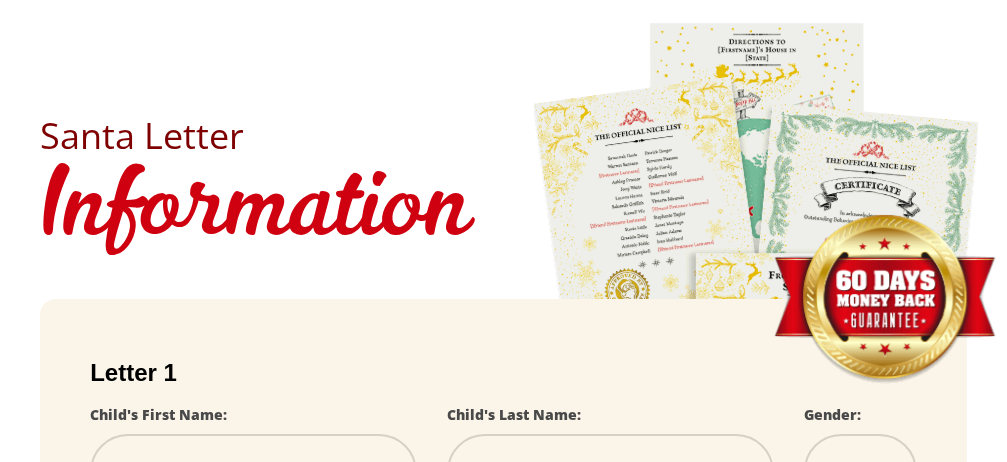 scroll, scrollTop: 230, scrollLeft: 0, axis: vertical 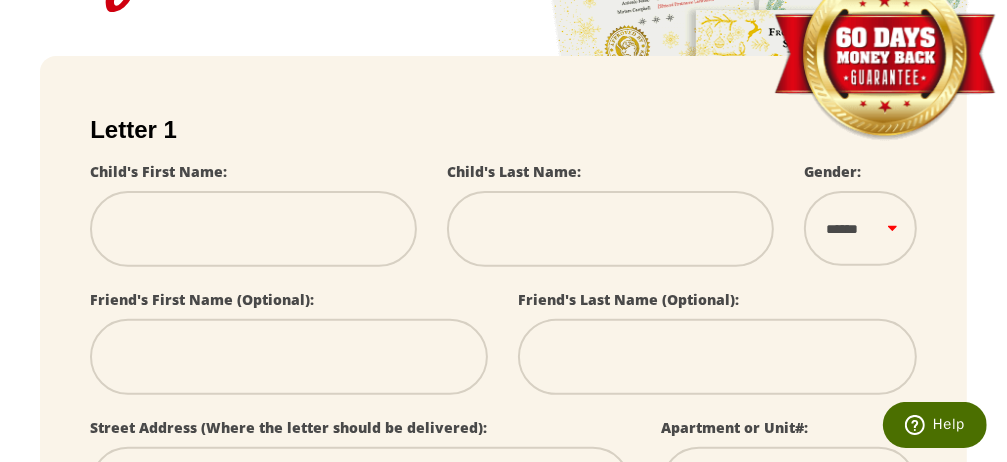 click at bounding box center [253, 229] 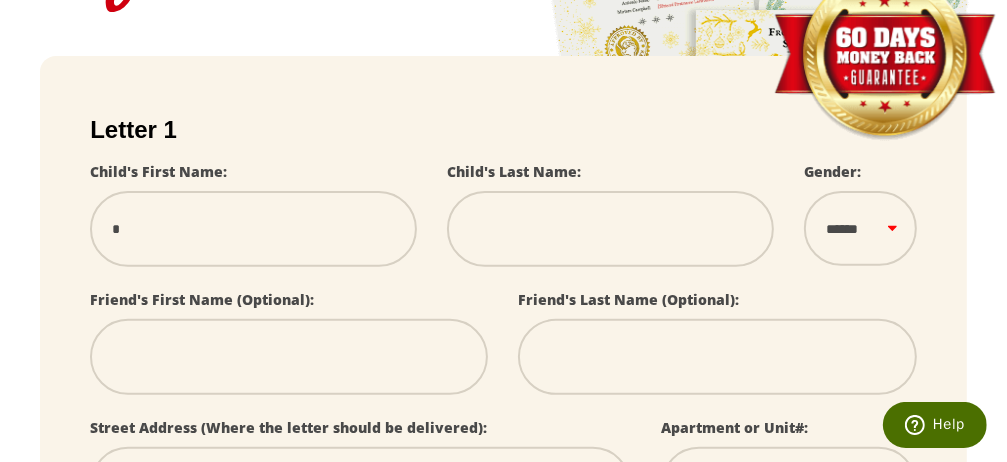 type on "**" 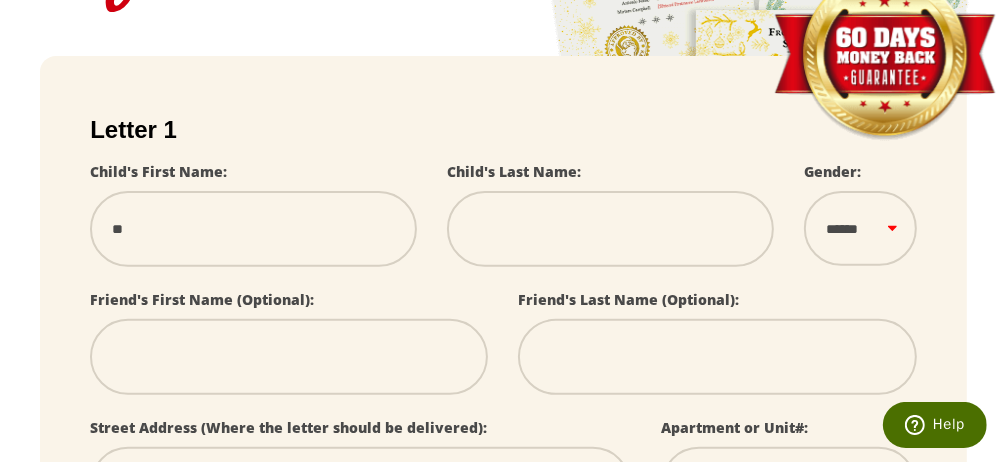 type on "***" 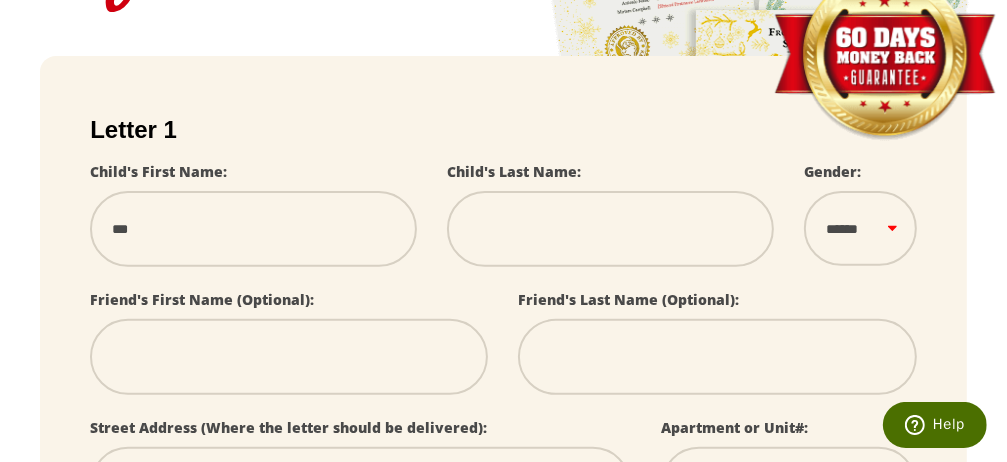 type on "****" 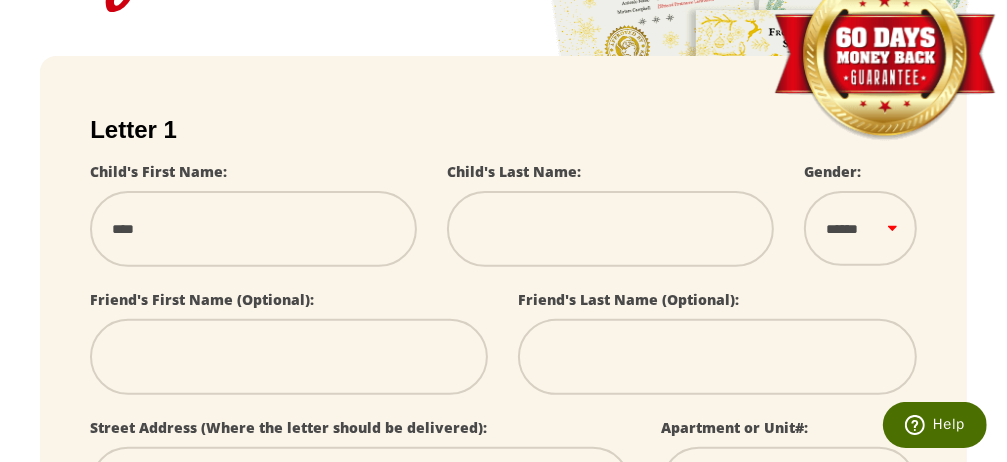 type on "*****" 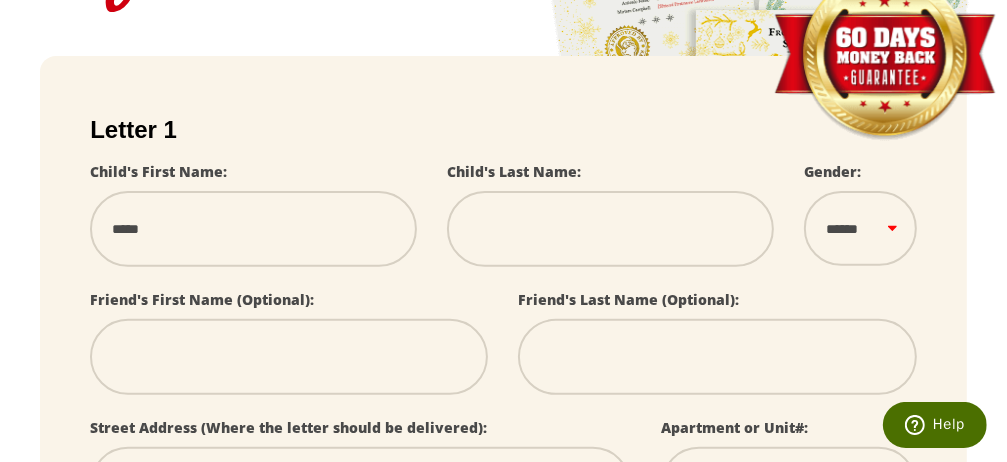 type on "******" 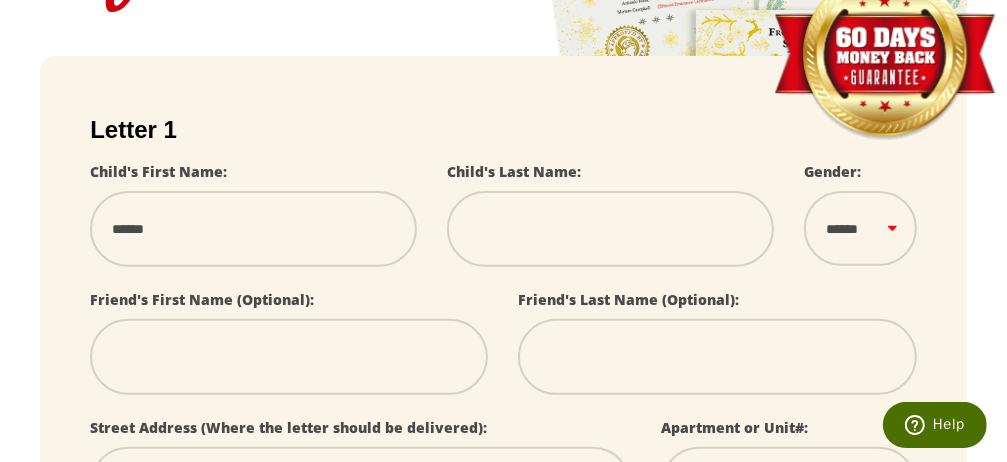 type on "******" 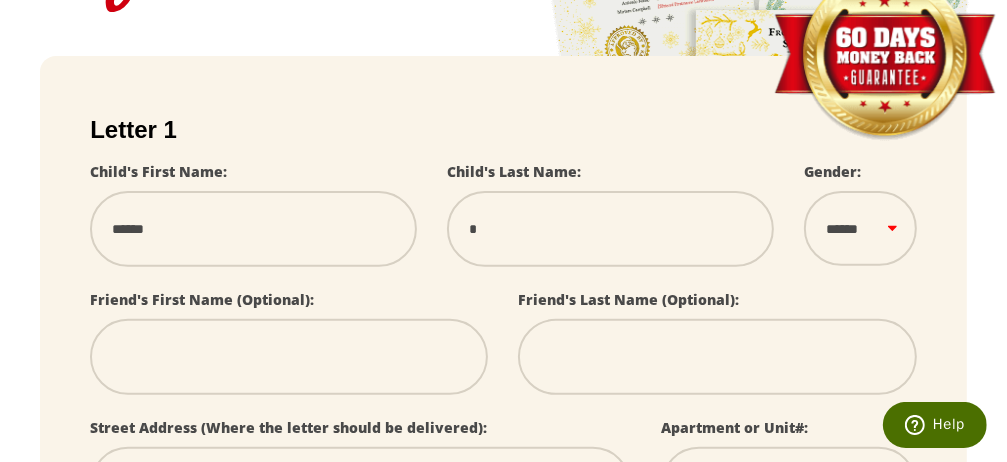 type on "**" 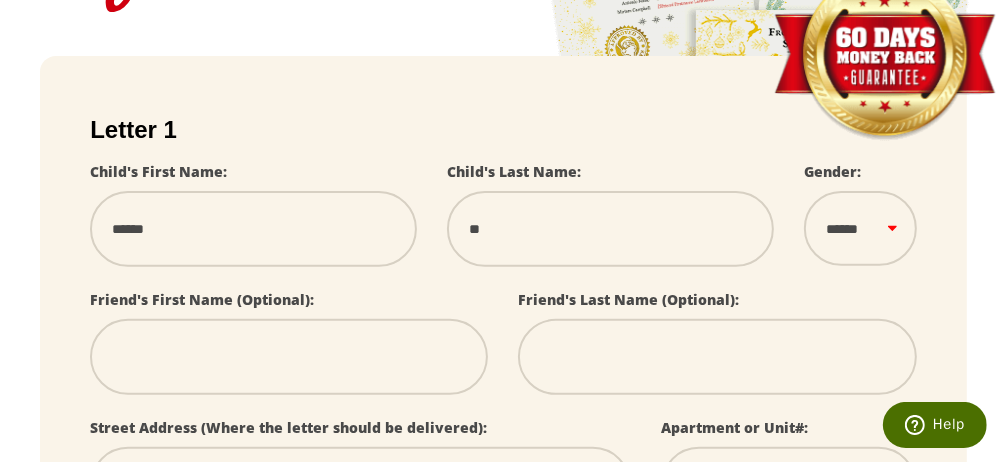 type on "***" 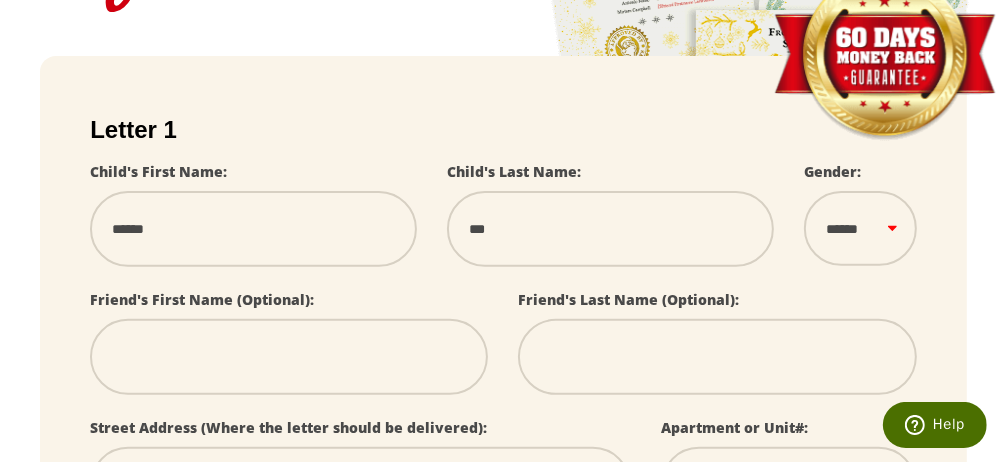 type on "****" 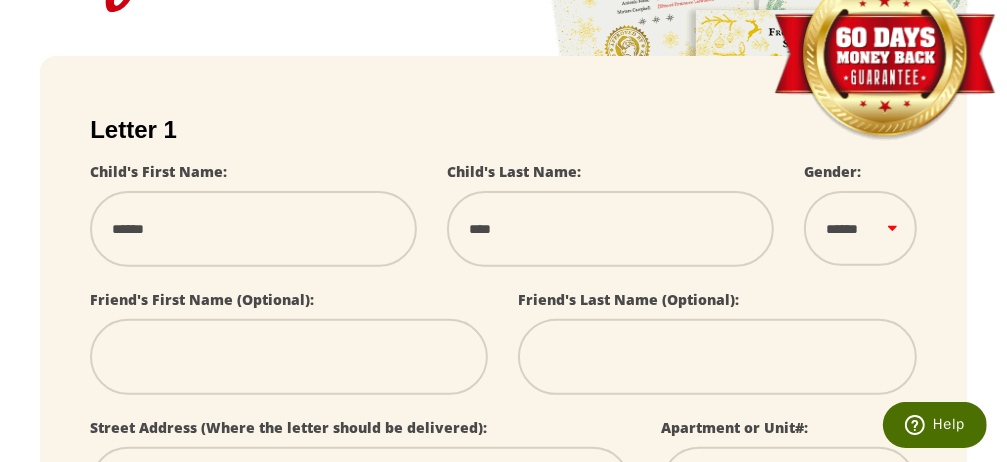 type on "*****" 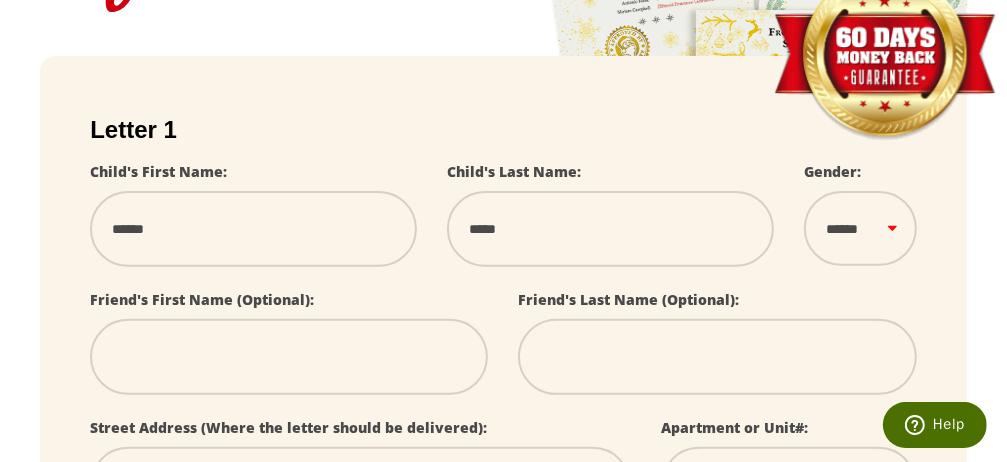 type on "******" 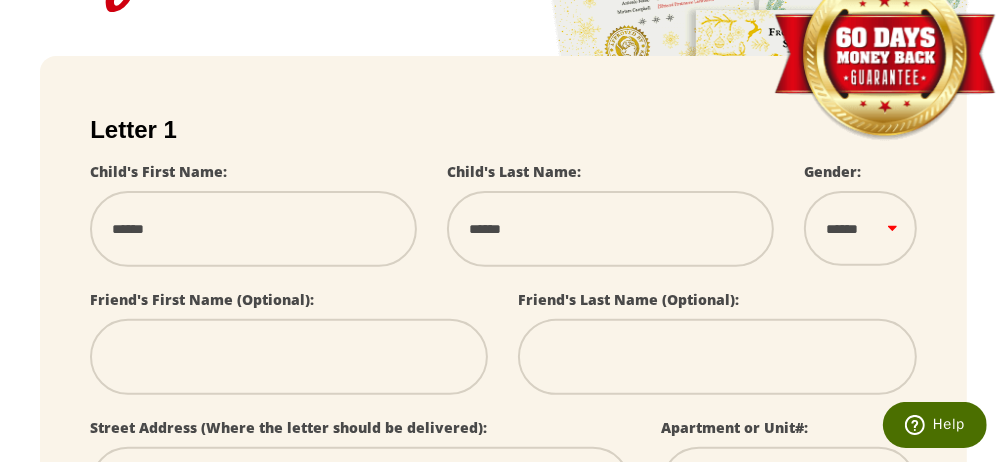 type on "*******" 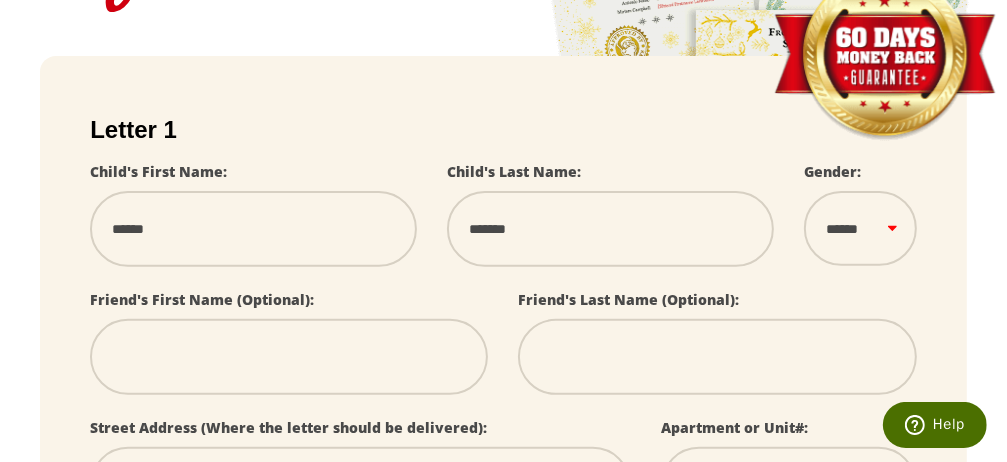 select 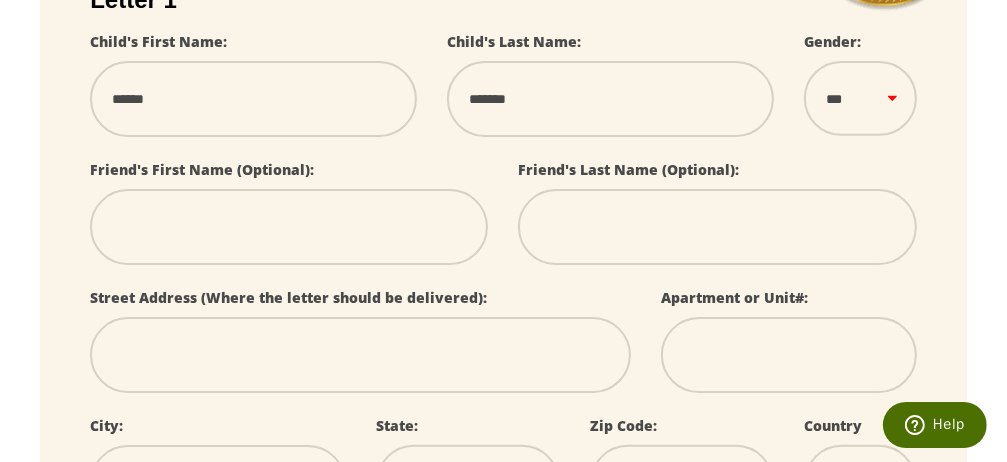 scroll, scrollTop: 537, scrollLeft: 0, axis: vertical 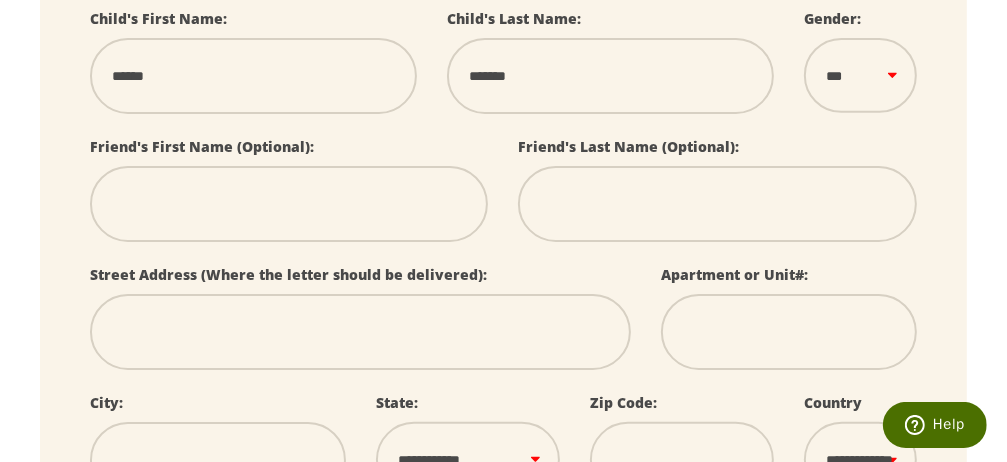 click at bounding box center [360, 332] 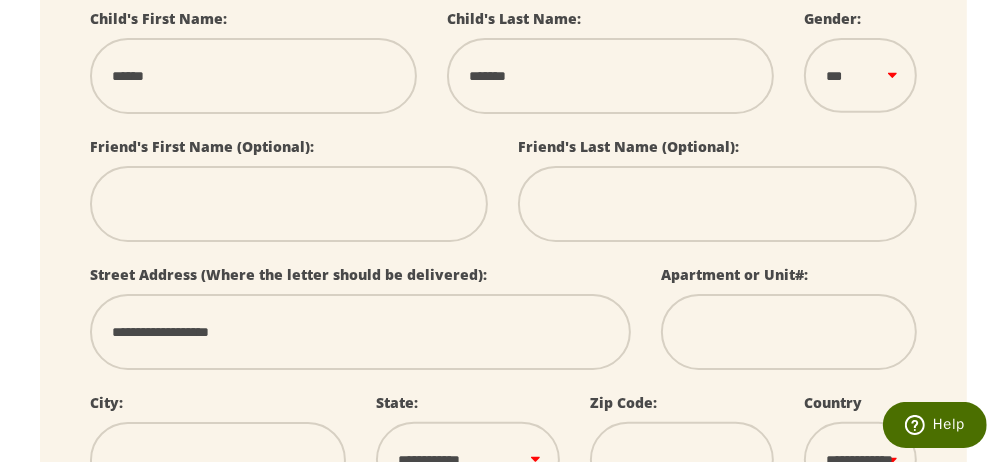 type on "******" 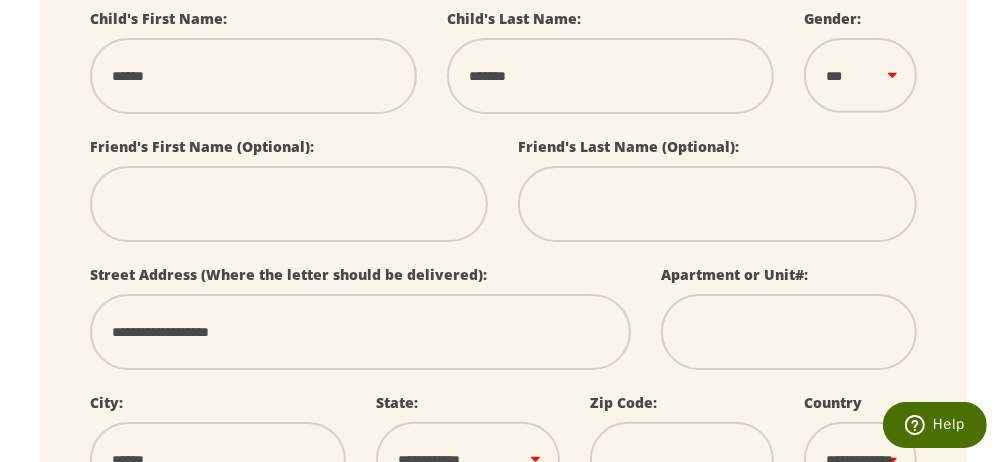 select on "**" 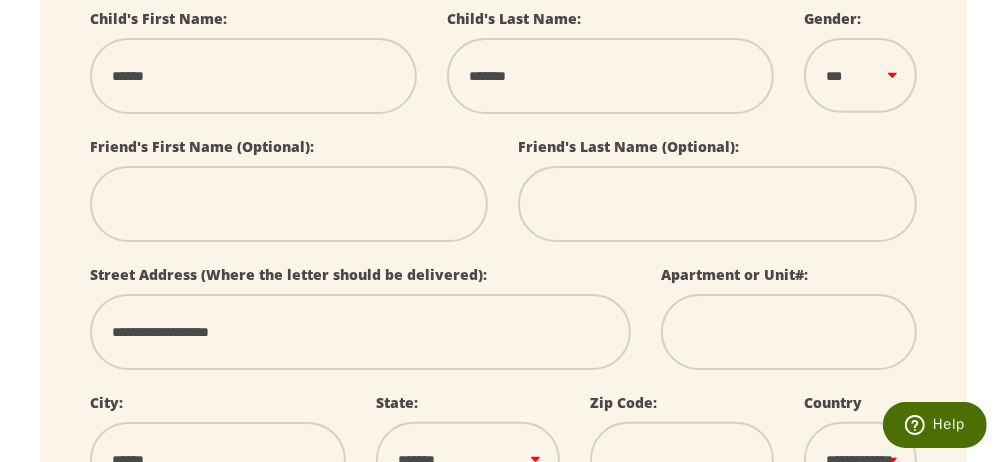 type on "*****" 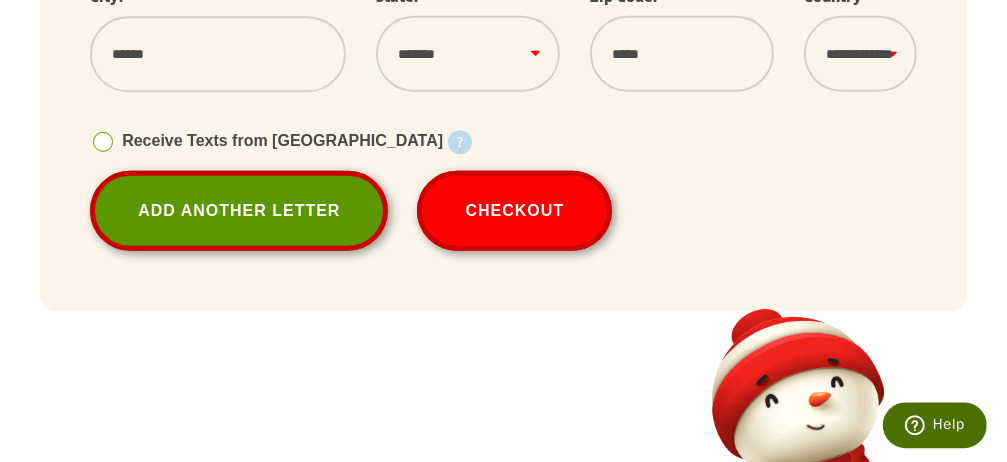 scroll, scrollTop: 920, scrollLeft: 0, axis: vertical 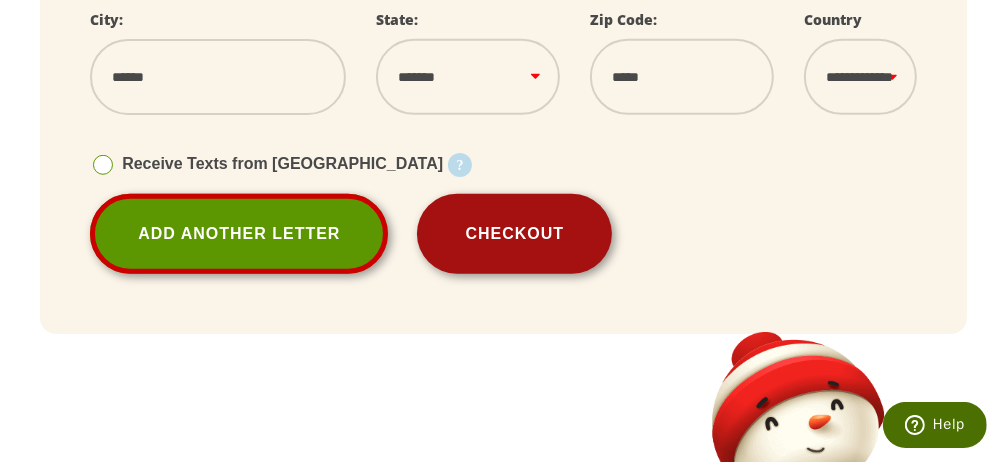 click on "Checkout" at bounding box center [514, 234] 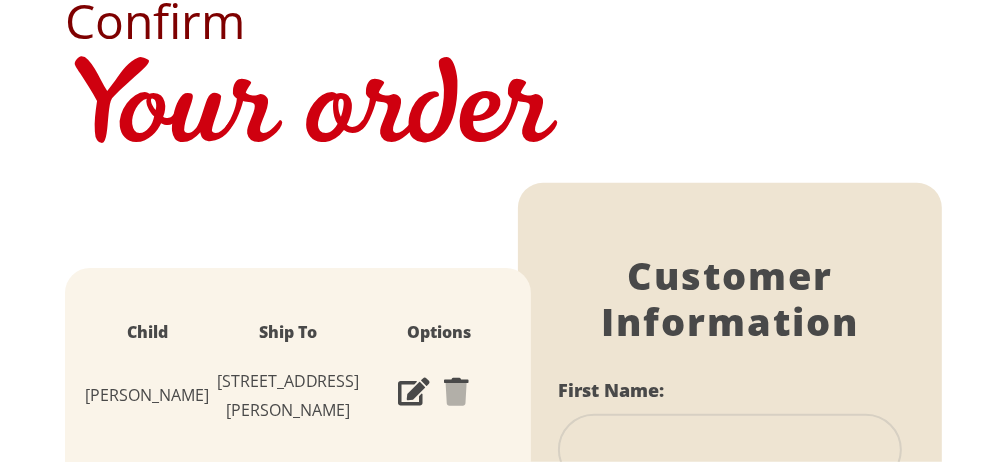 scroll, scrollTop: 0, scrollLeft: 0, axis: both 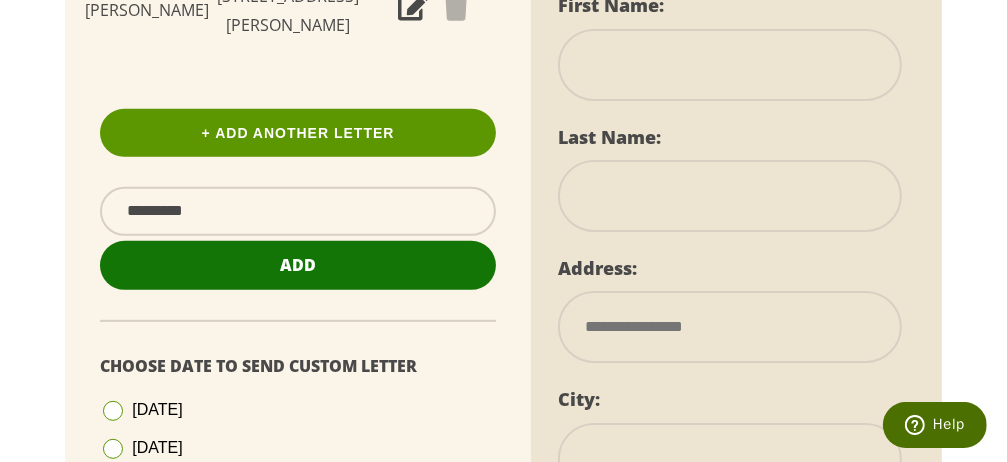 click on "Add" at bounding box center [298, 265] 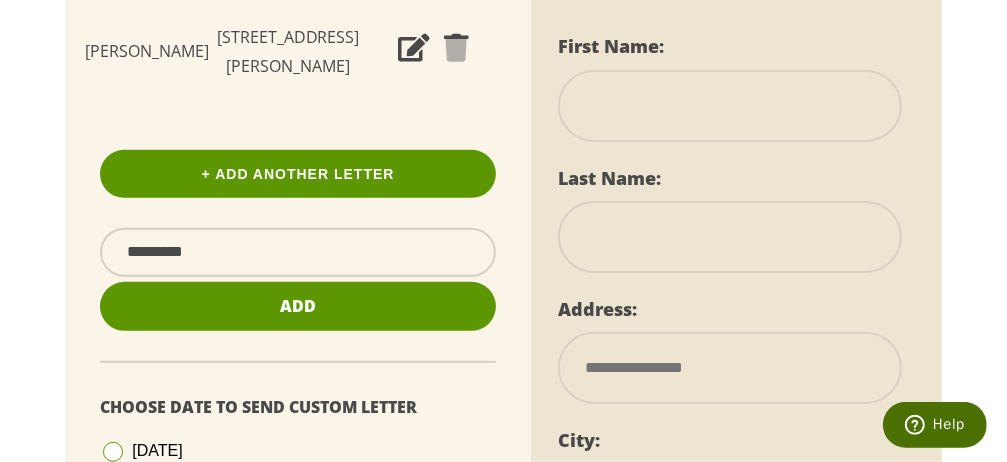 scroll, scrollTop: 460, scrollLeft: 0, axis: vertical 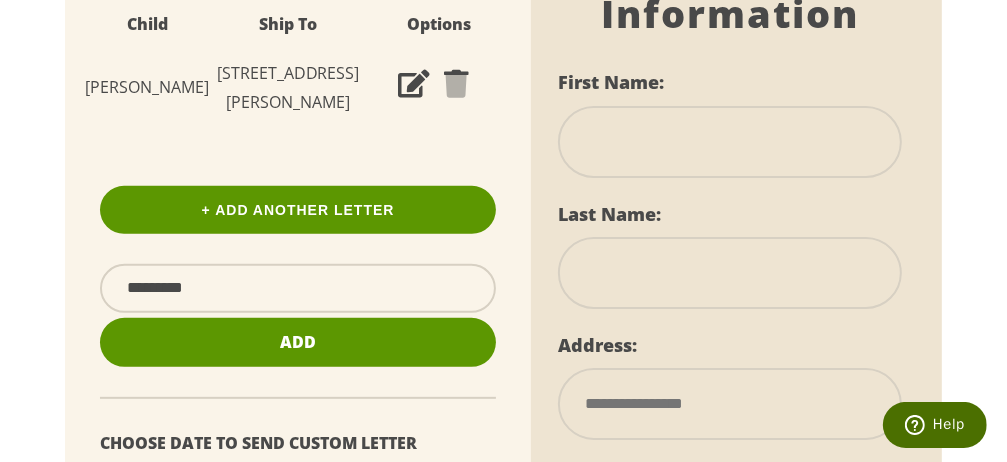 click at bounding box center [729, 142] 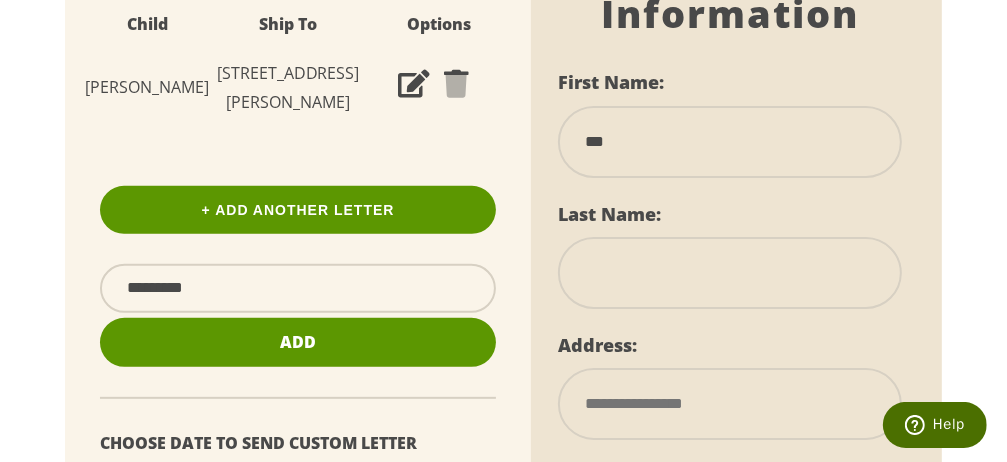 type on "***" 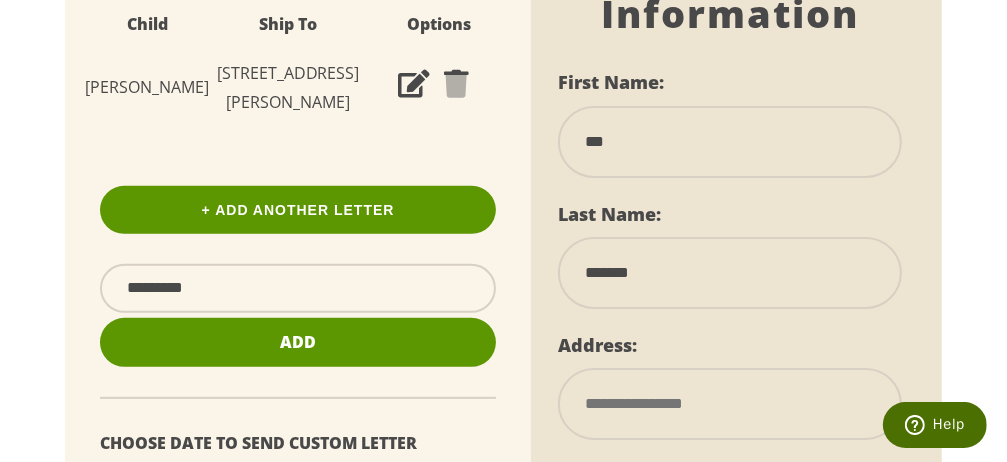 type on "*******" 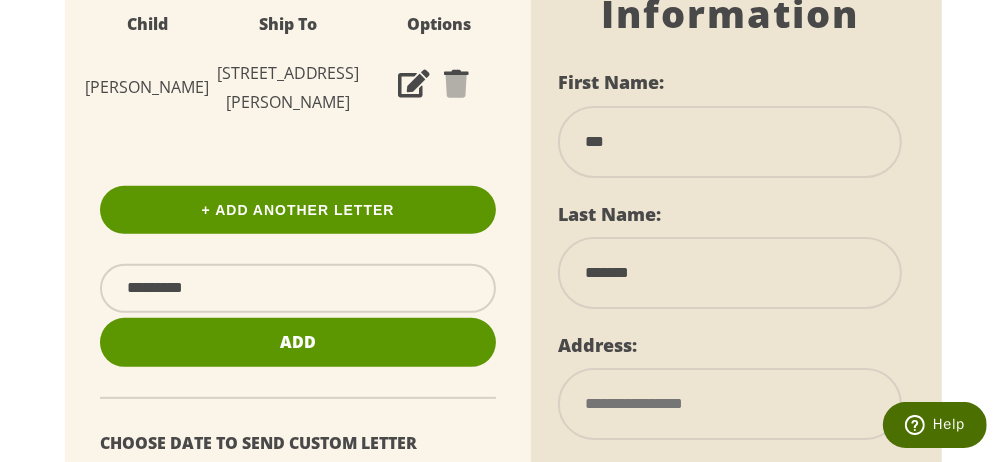 type on "**********" 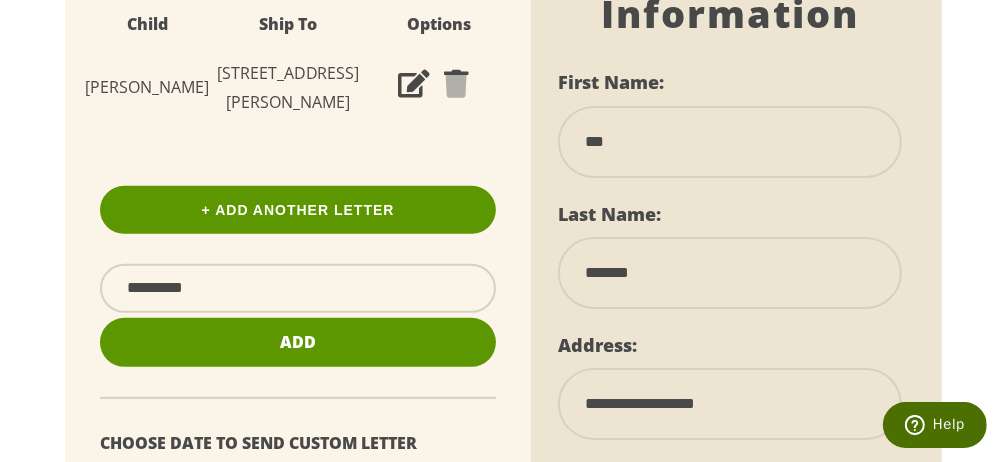type on "********" 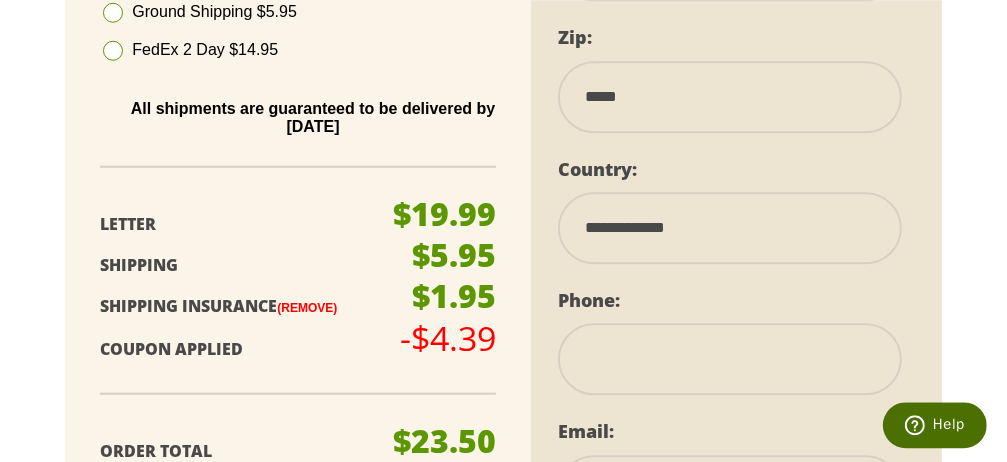 scroll, scrollTop: 1228, scrollLeft: 0, axis: vertical 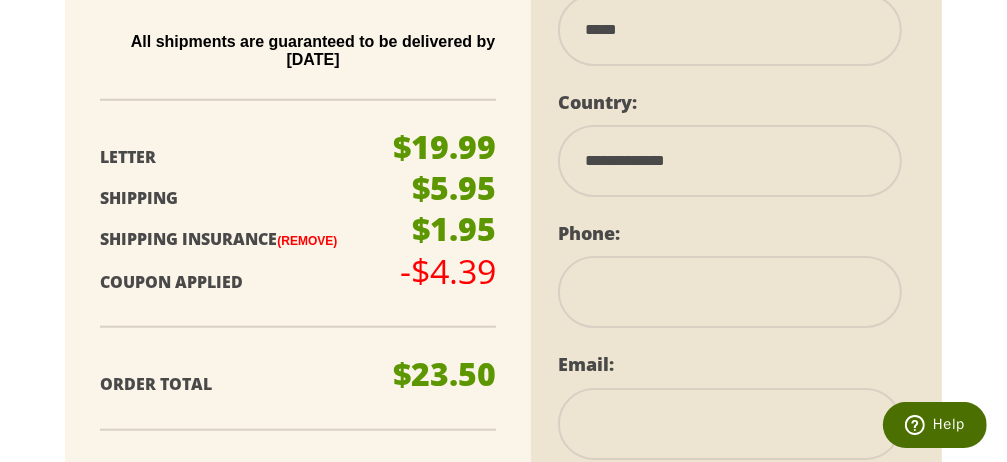 click at bounding box center (729, 292) 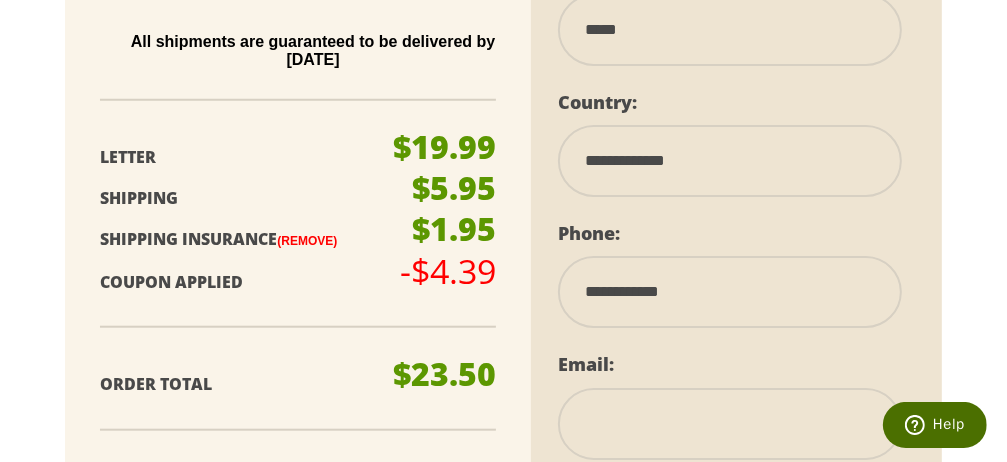 type on "**********" 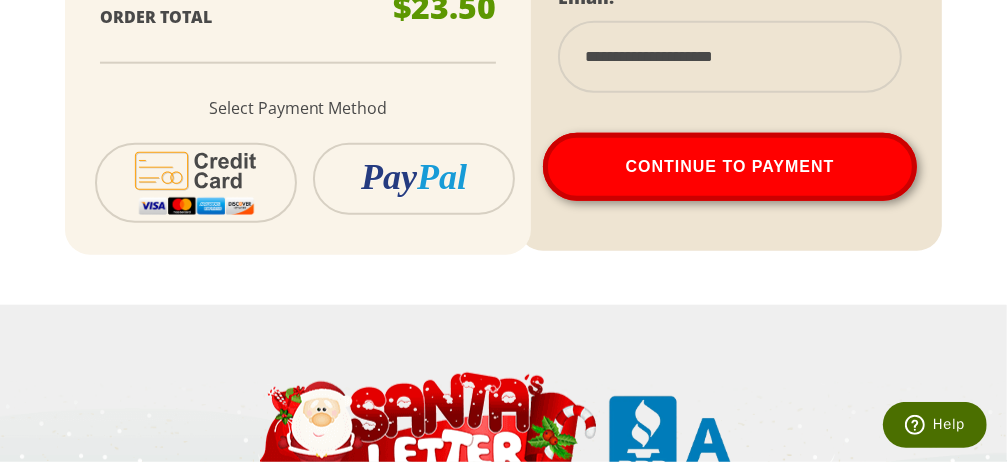 scroll, scrollTop: 1688, scrollLeft: 0, axis: vertical 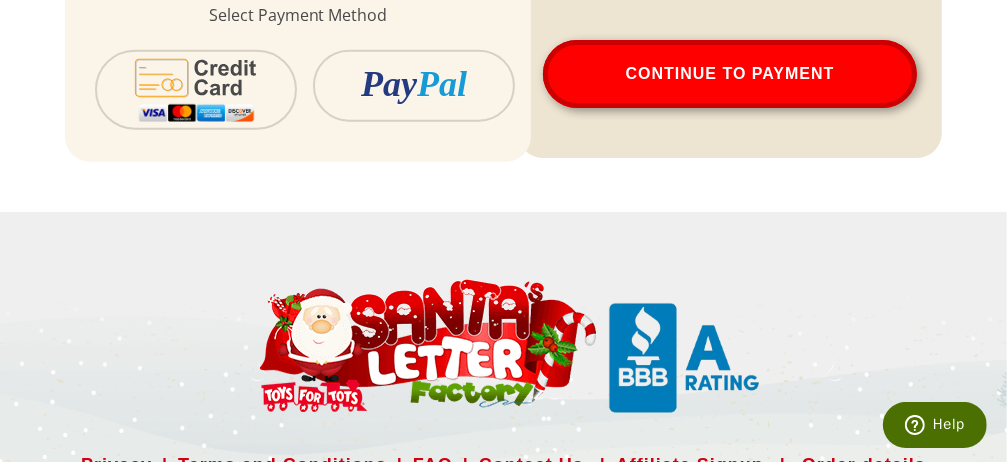 type on "**********" 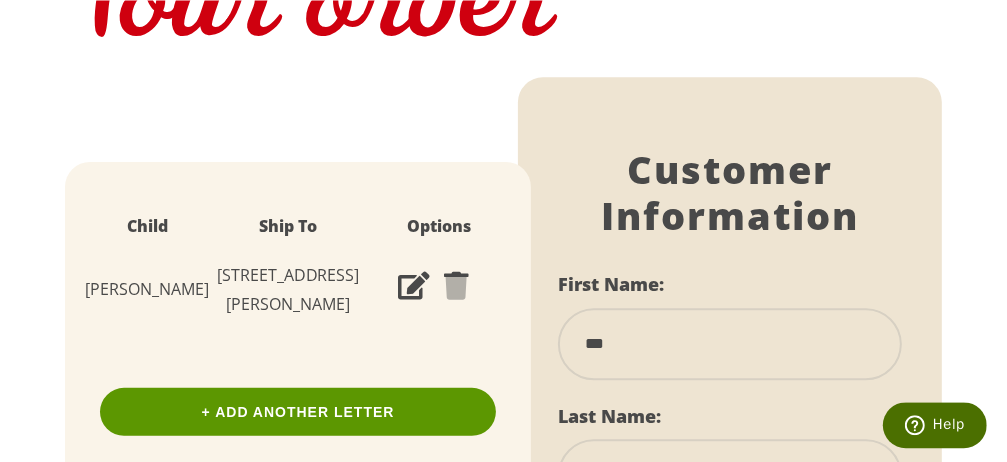 scroll, scrollTop: 229, scrollLeft: 0, axis: vertical 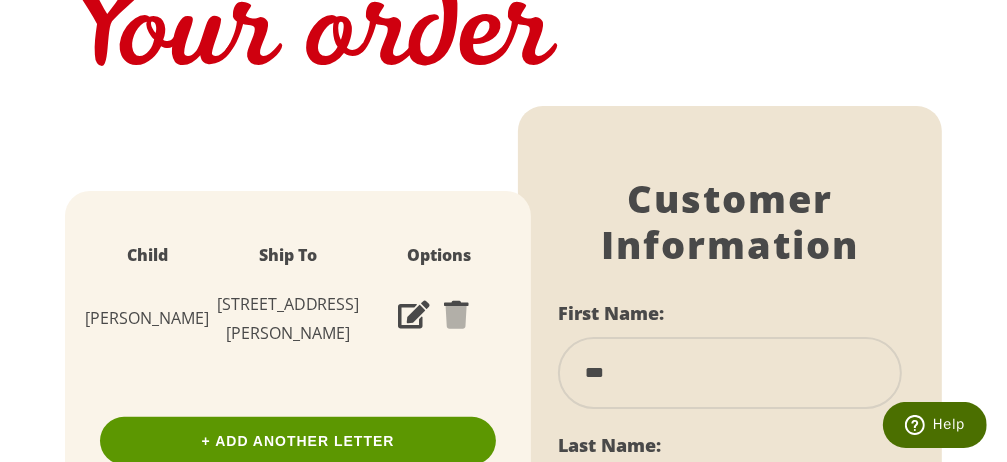 click on "***" at bounding box center [729, 373] 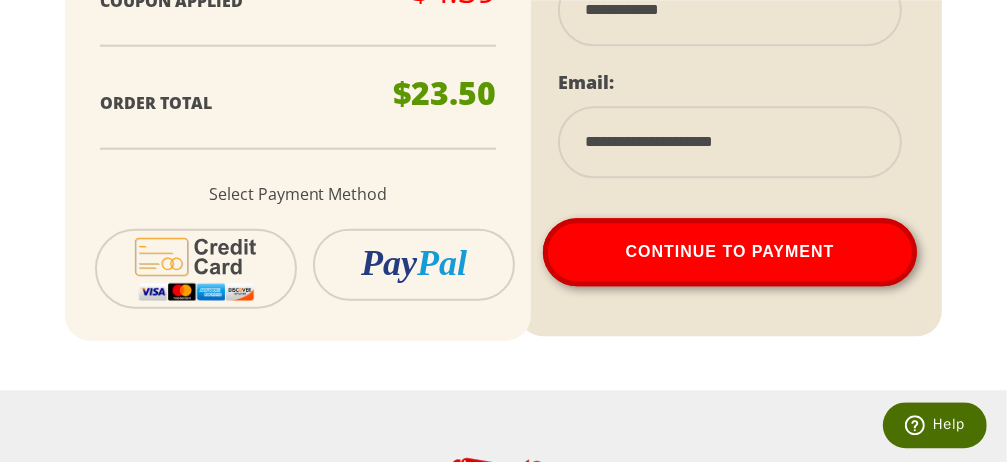 scroll, scrollTop: 1536, scrollLeft: 0, axis: vertical 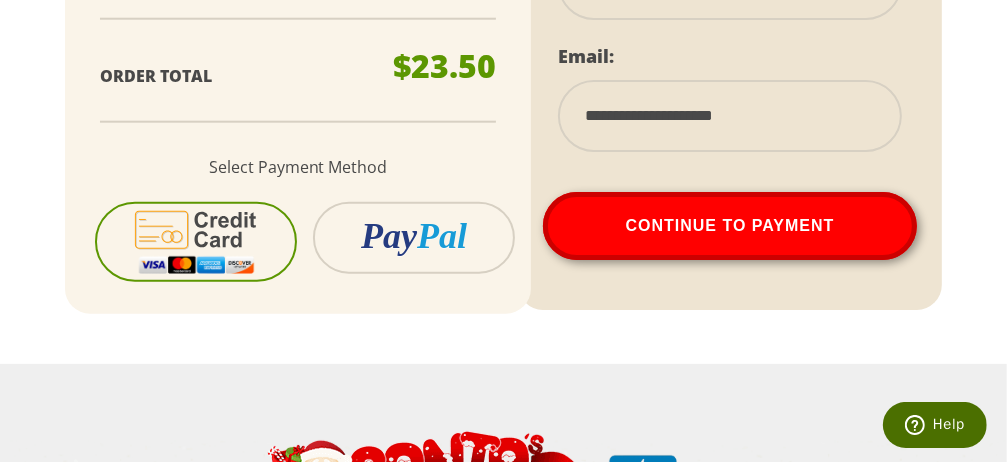 click at bounding box center (196, 242) 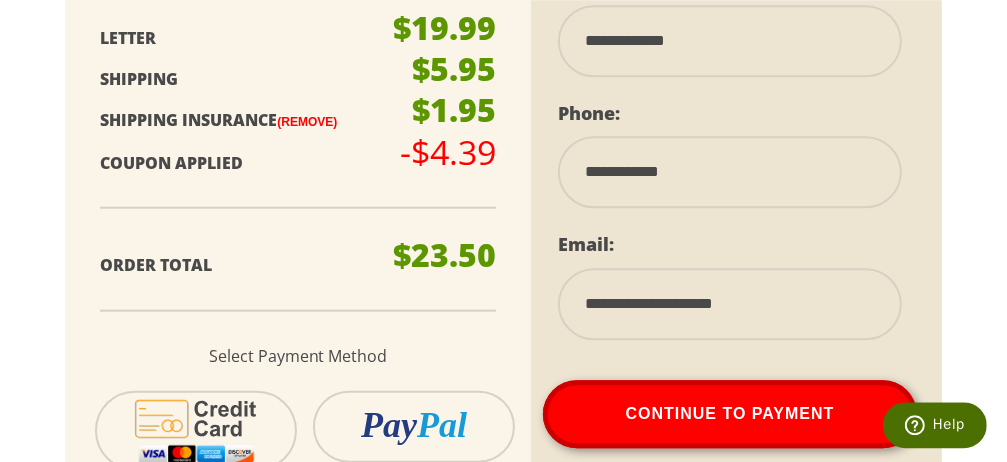 scroll, scrollTop: 1479, scrollLeft: 0, axis: vertical 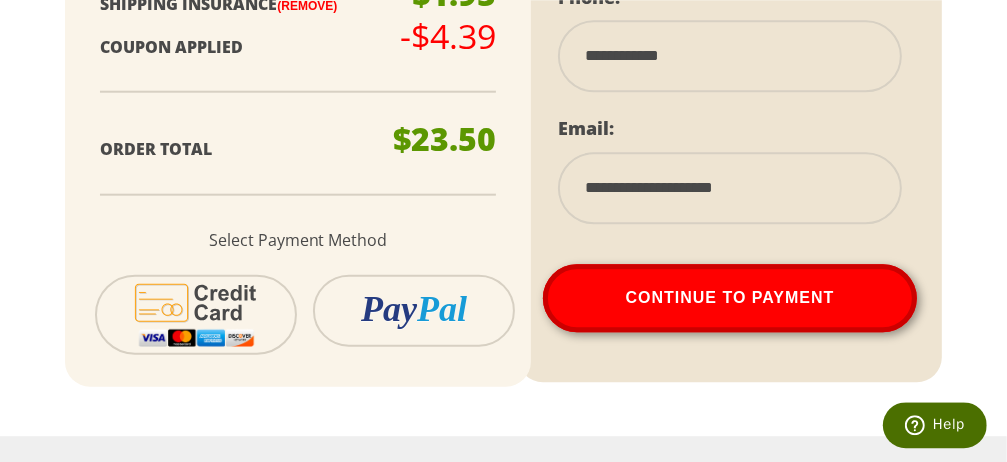 click on "Pay Pal" at bounding box center [415, 310] 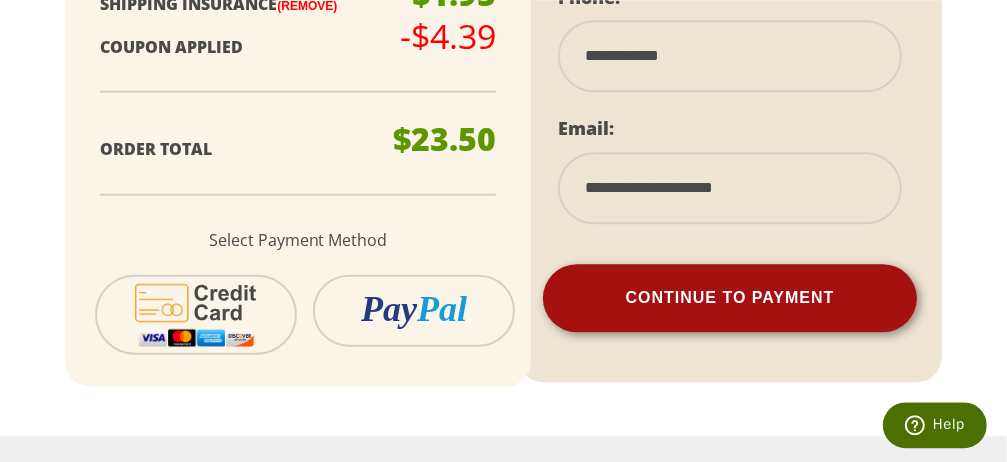click on "Continue To Payment" at bounding box center (729, 298) 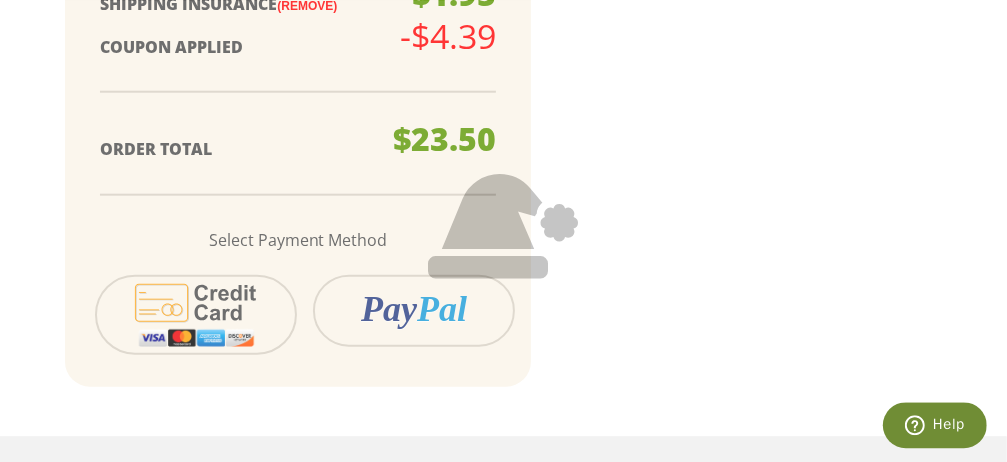 scroll, scrollTop: 518, scrollLeft: 0, axis: vertical 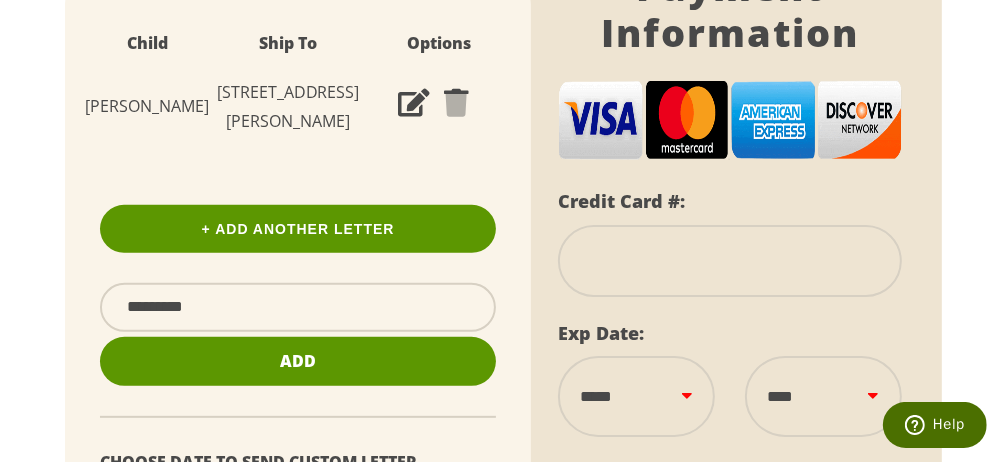 click at bounding box center [729, 261] 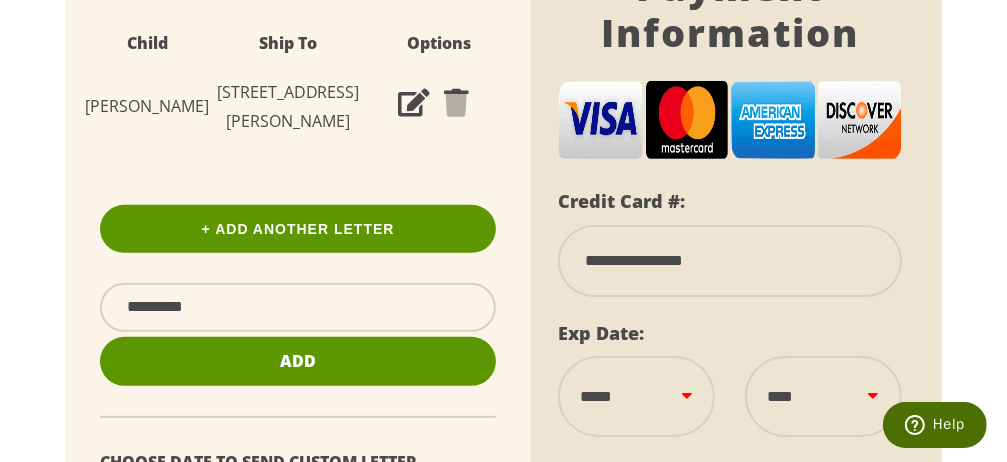 select on "**" 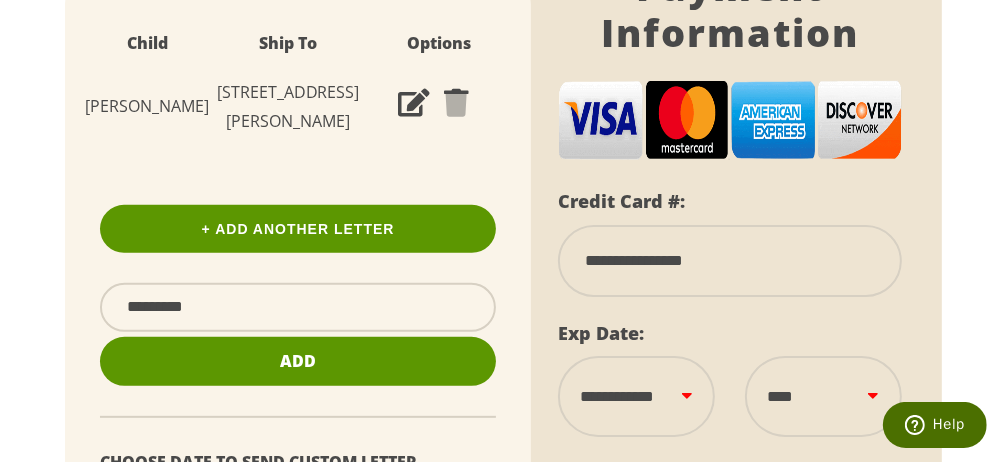 select on "****" 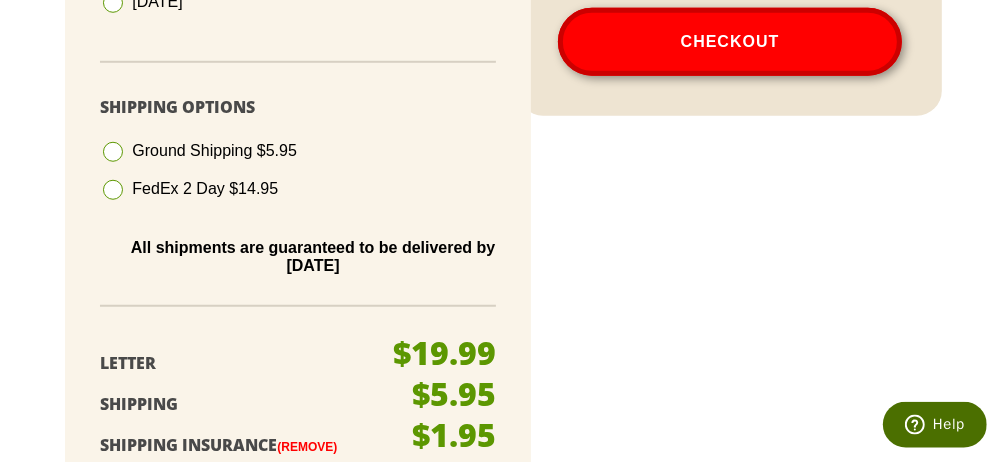 scroll, scrollTop: 1055, scrollLeft: 0, axis: vertical 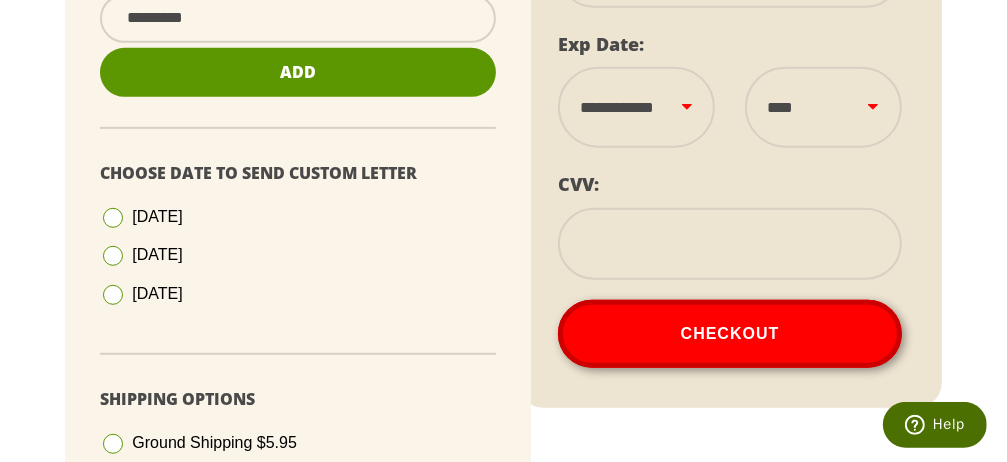 type on "**********" 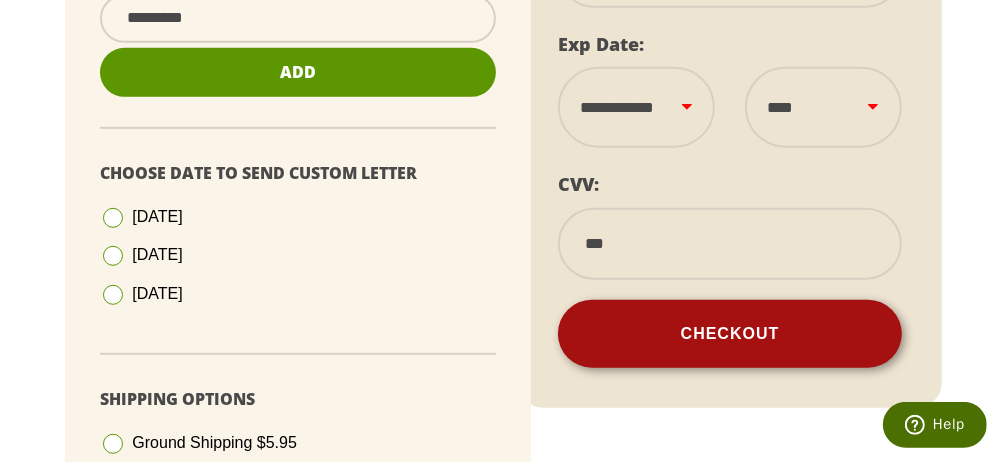 type on "***" 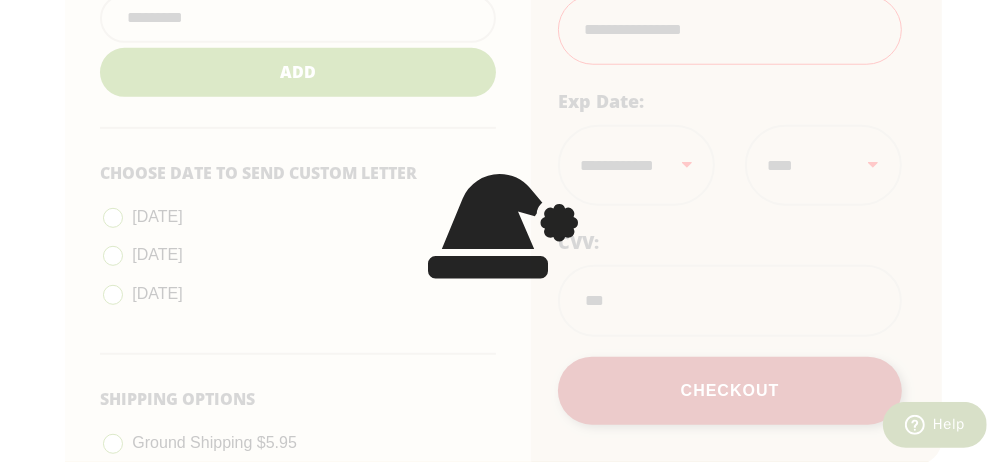 scroll, scrollTop: 618, scrollLeft: 0, axis: vertical 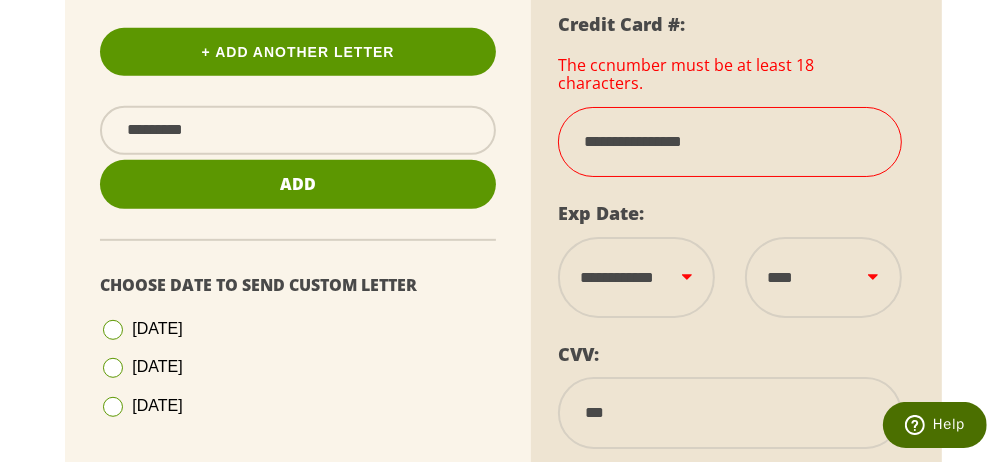 click on "**********" at bounding box center [729, 142] 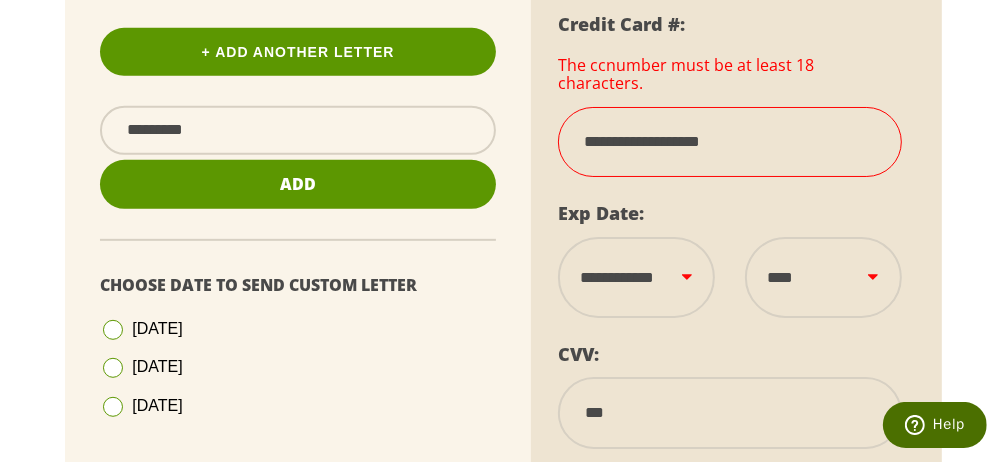 select 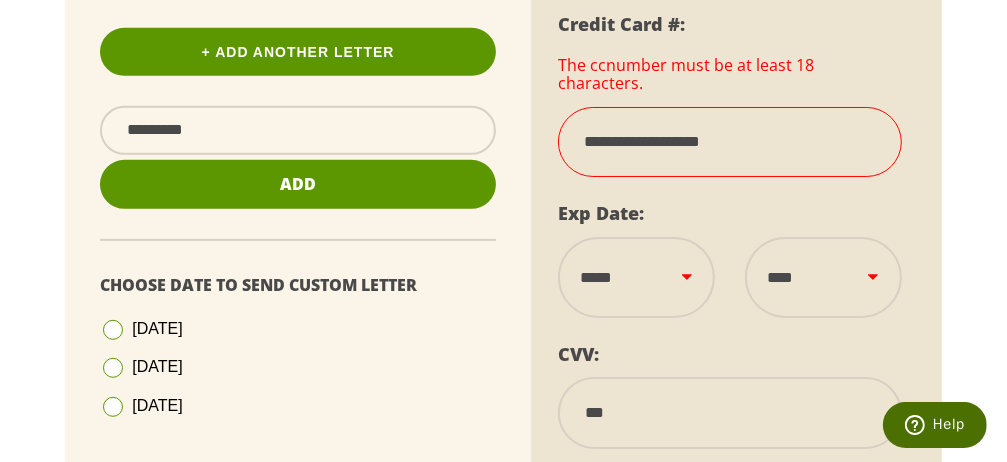 select 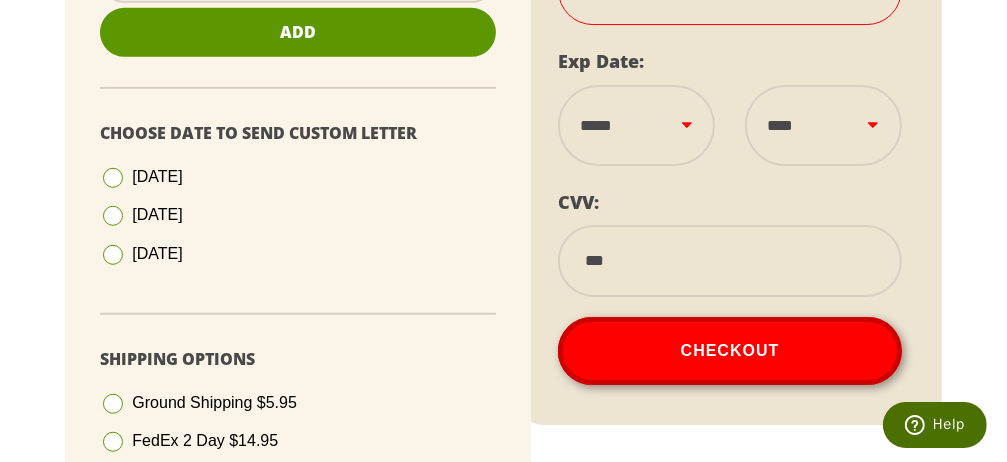 scroll, scrollTop: 771, scrollLeft: 0, axis: vertical 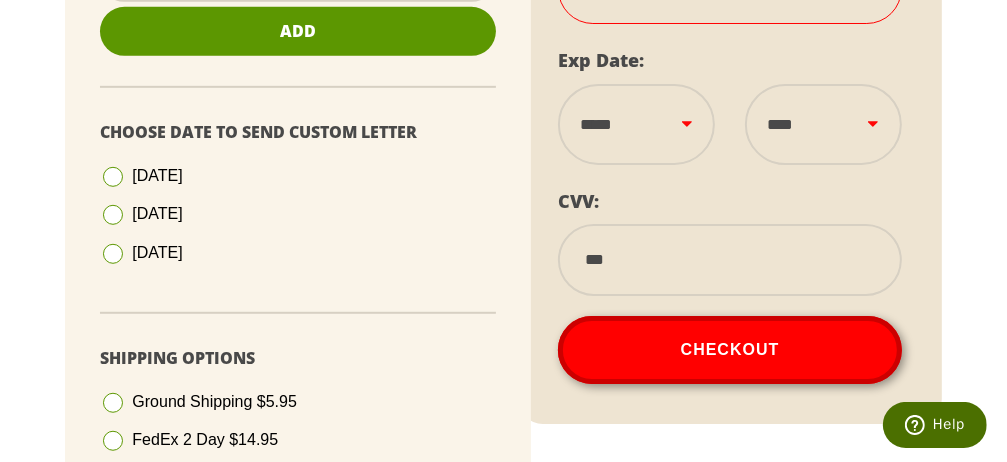 click on "**********" at bounding box center [636, 124] 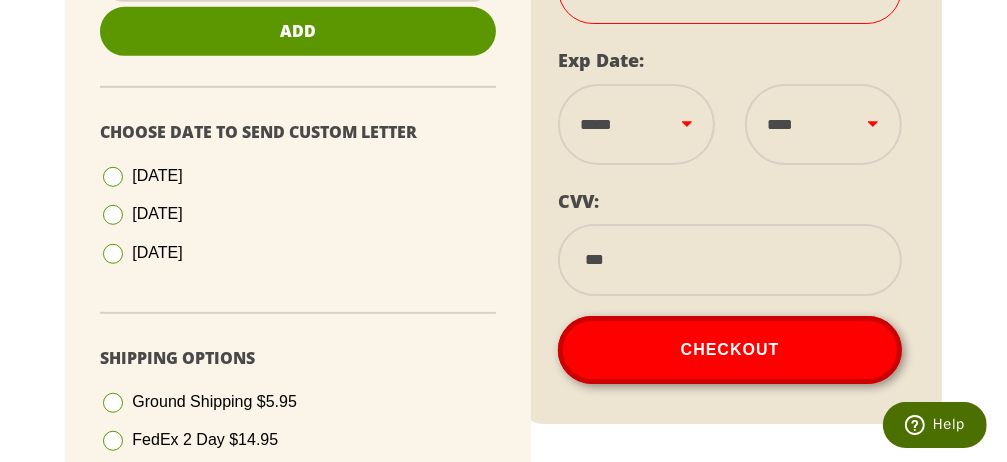 select on "**" 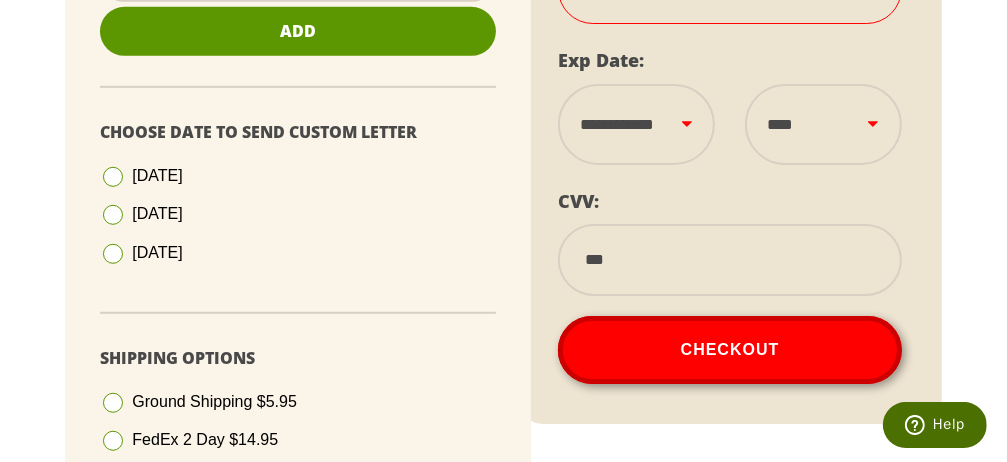 click on "****   ****   ****   ****   ****   ****   ****   ****   ****   ****   ****   ****   ****" at bounding box center (823, 124) 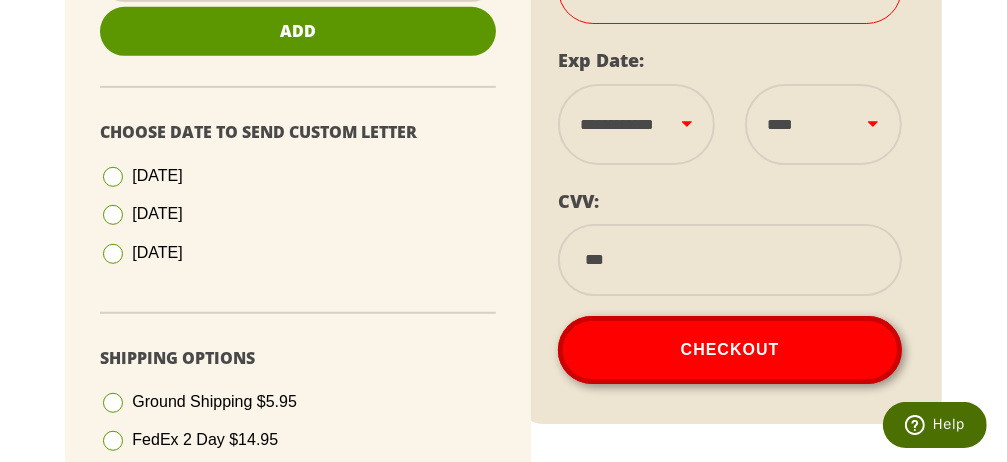 select on "****" 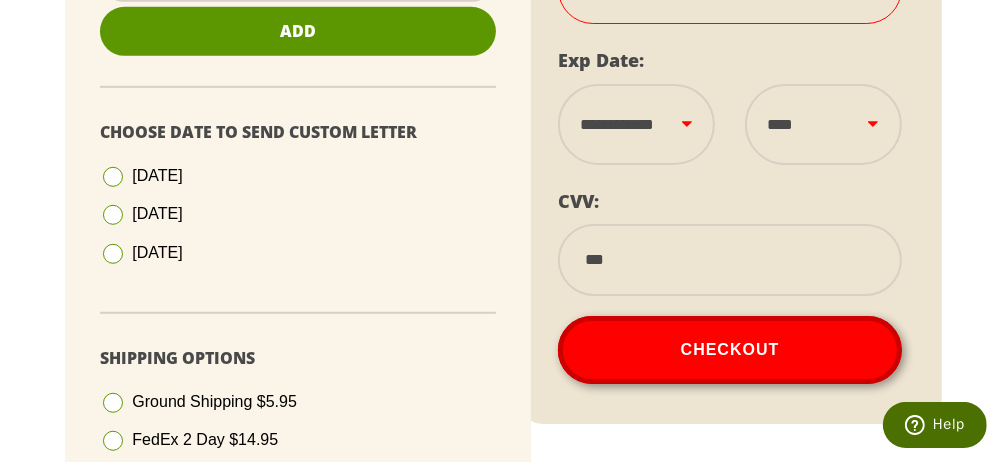 click on "****" at bounding box center [0, 0] 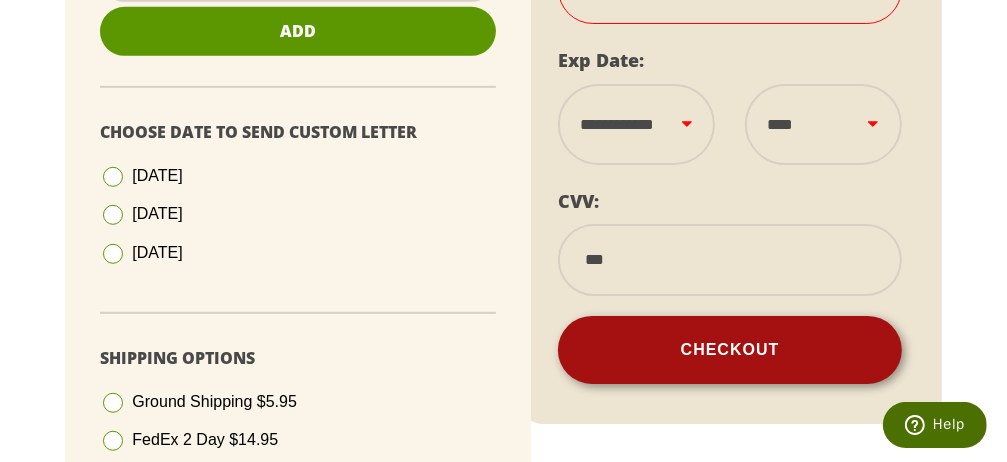 click on "Checkout" at bounding box center [729, 350] 